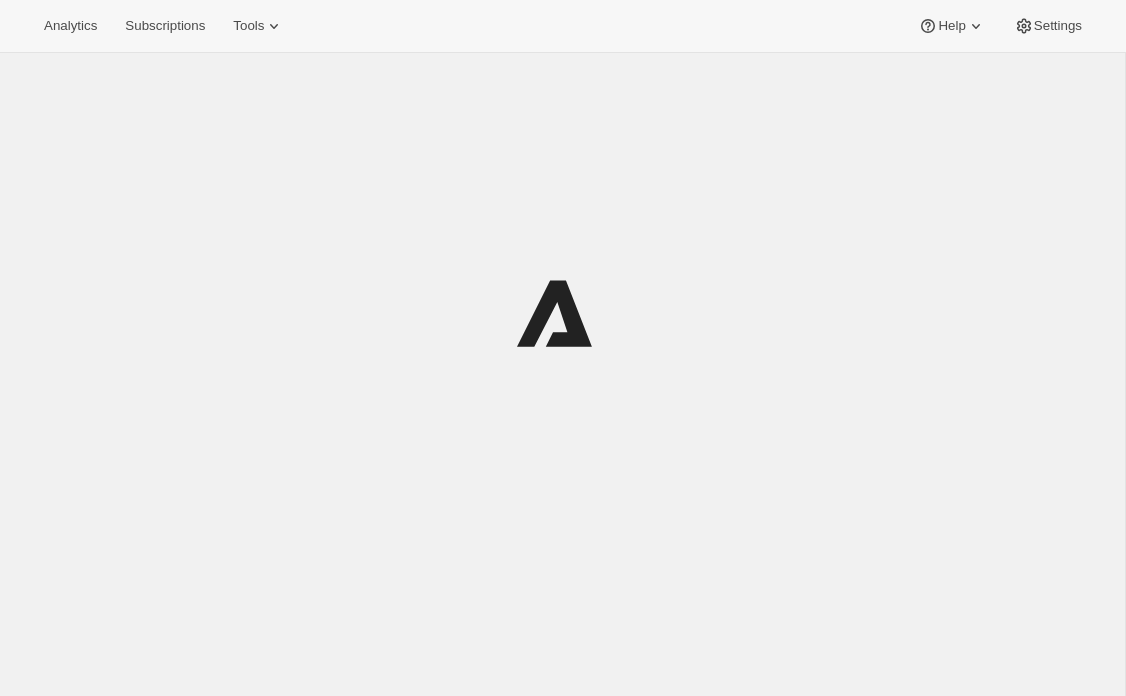 scroll, scrollTop: 0, scrollLeft: 0, axis: both 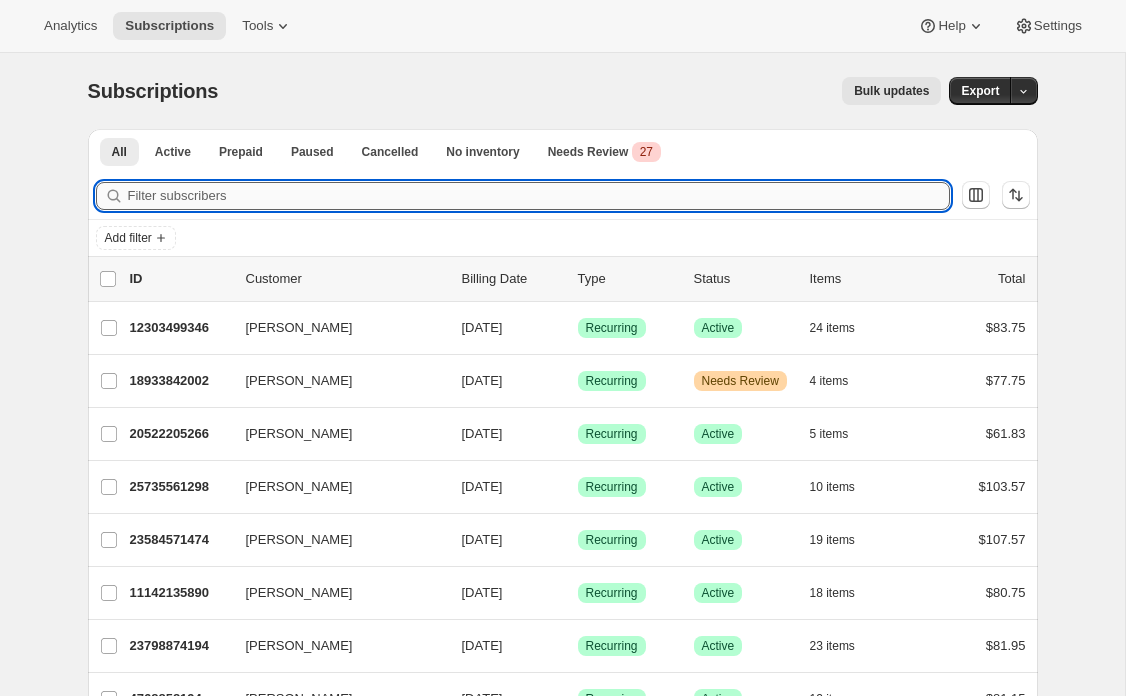 click on "Filter subscribers" at bounding box center (539, 196) 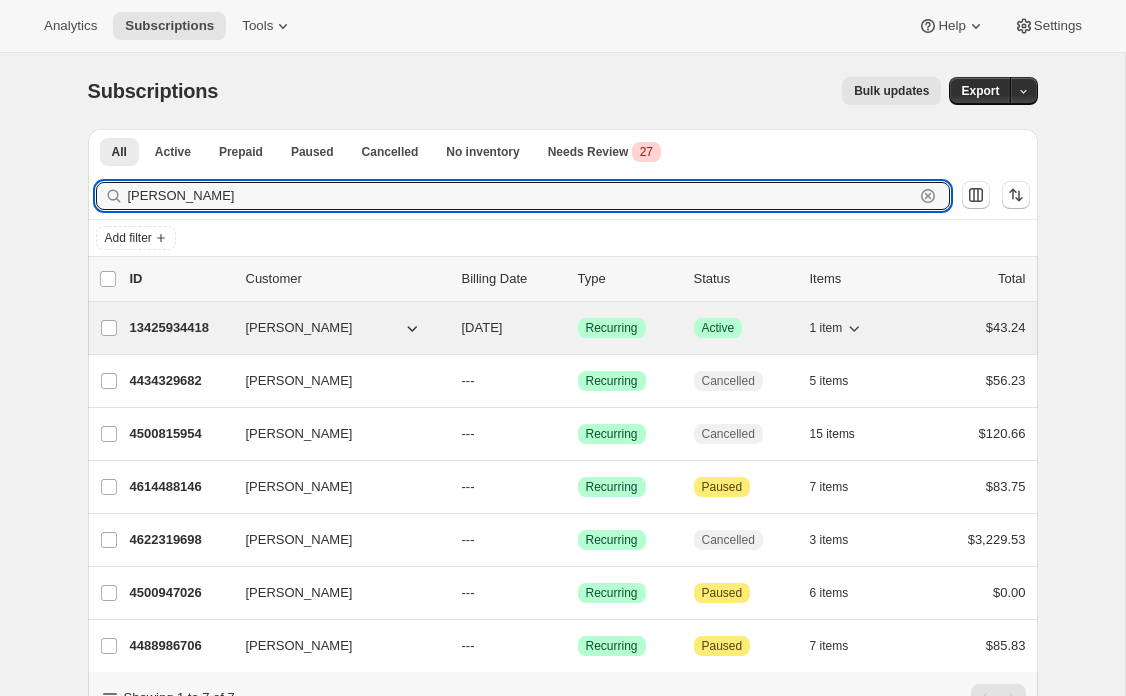 type on "[PERSON_NAME]" 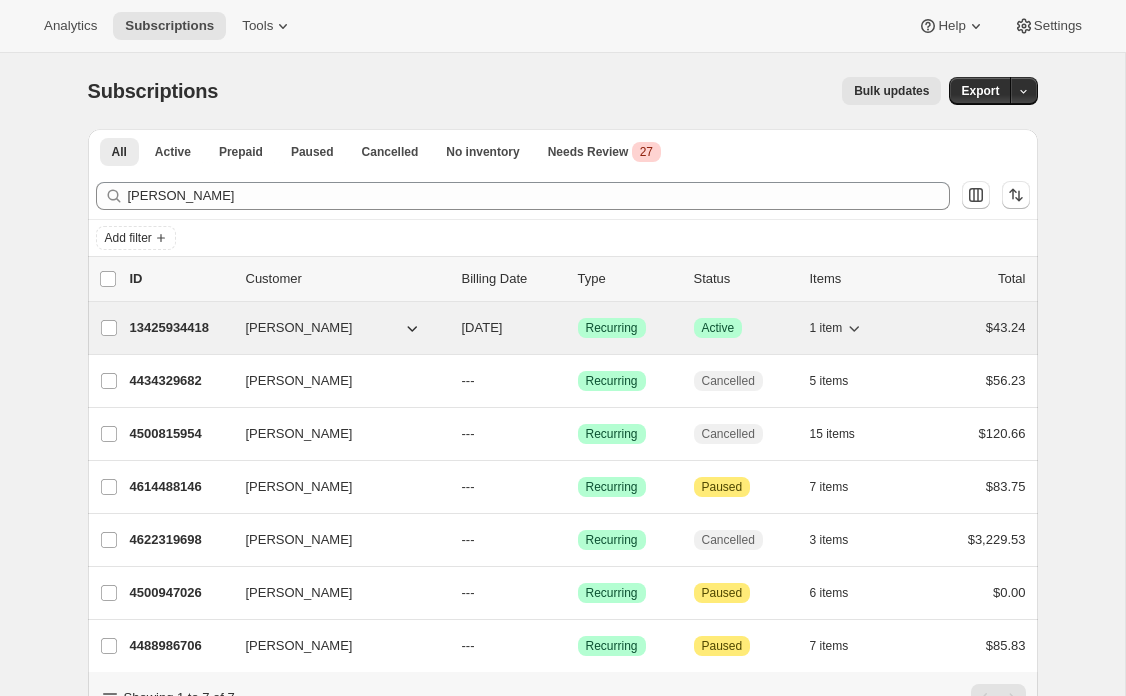 click on "13425934418" at bounding box center (180, 328) 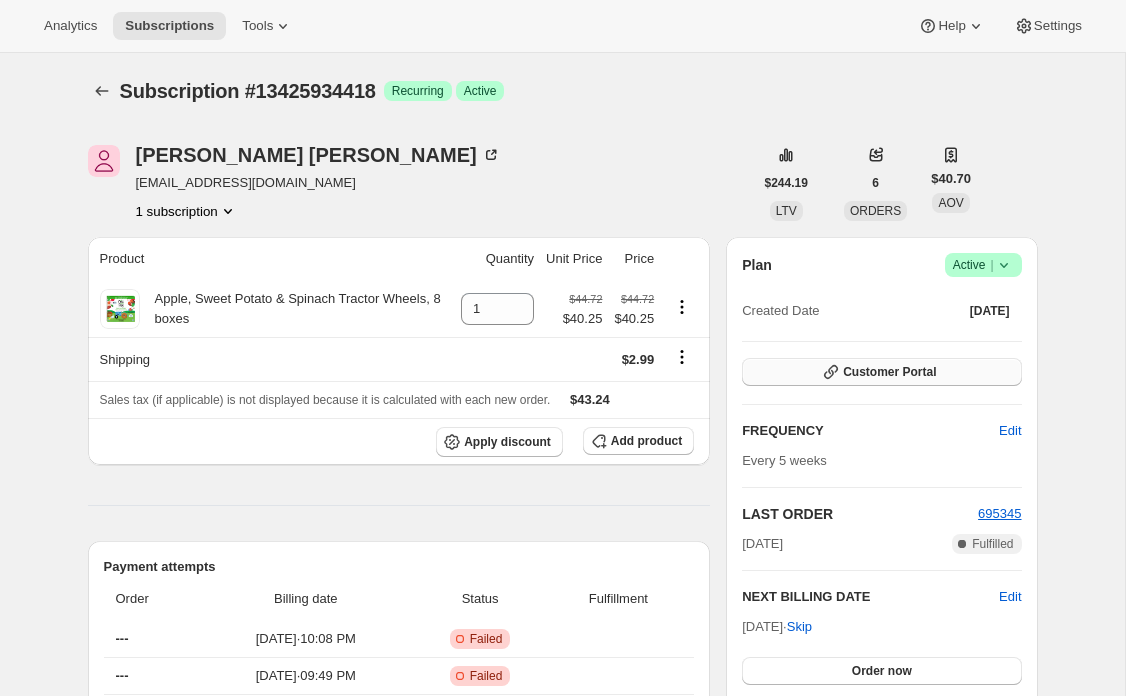 click 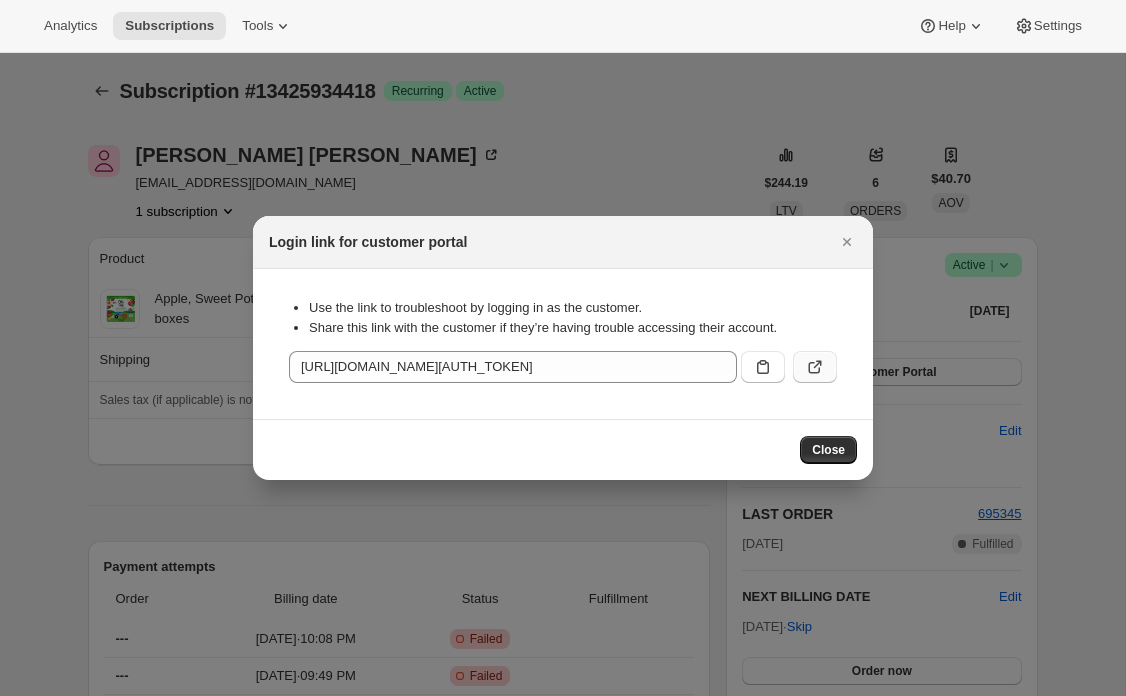 click 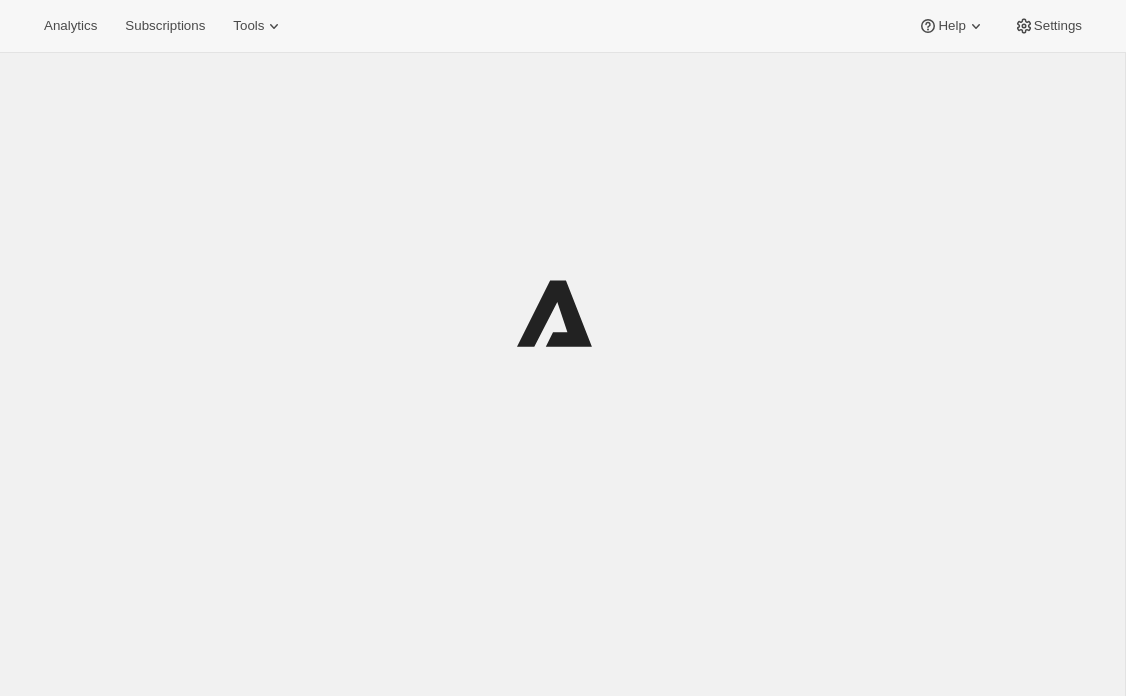 scroll, scrollTop: 0, scrollLeft: 0, axis: both 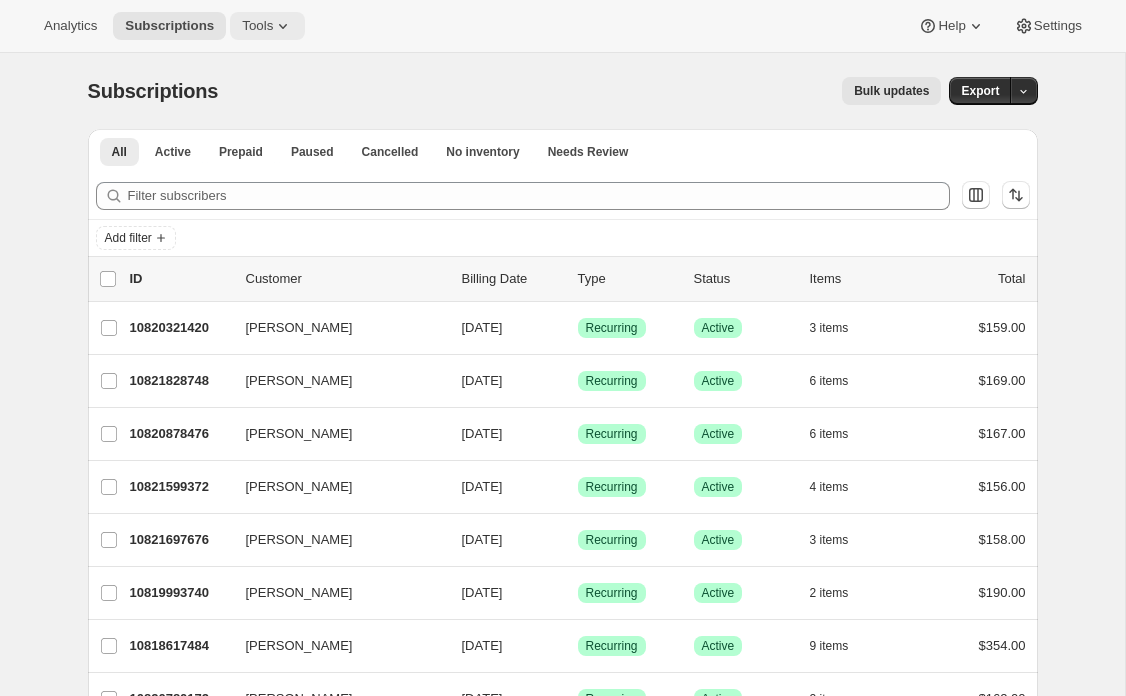 click 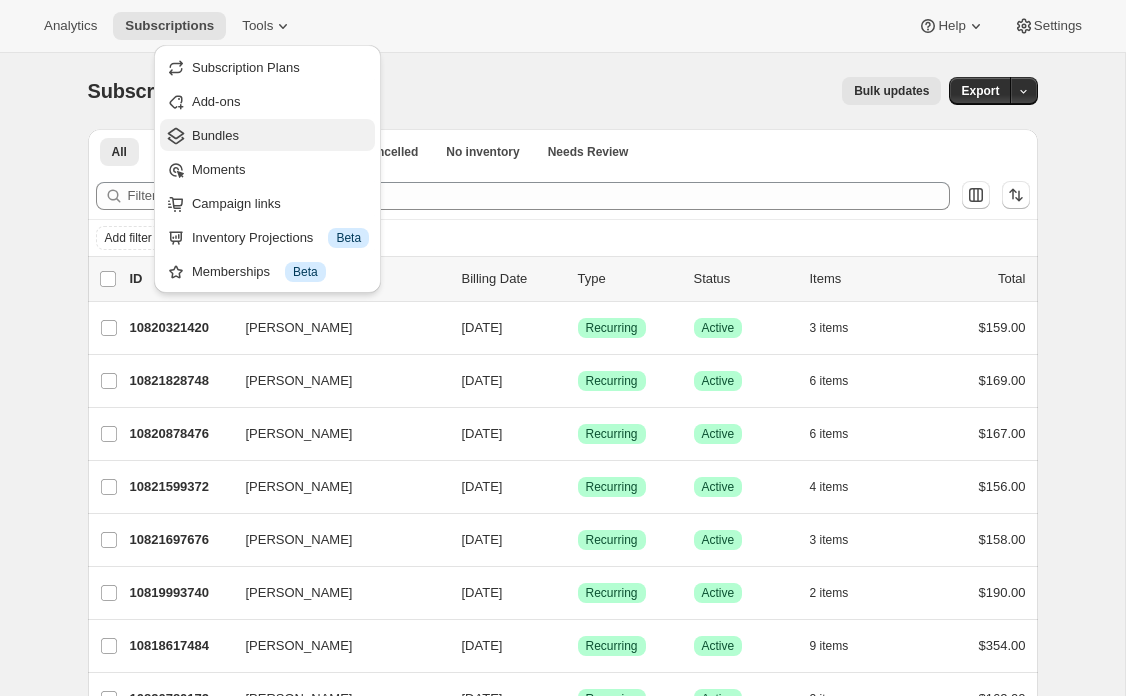 click on "Bundles" at bounding box center (280, 136) 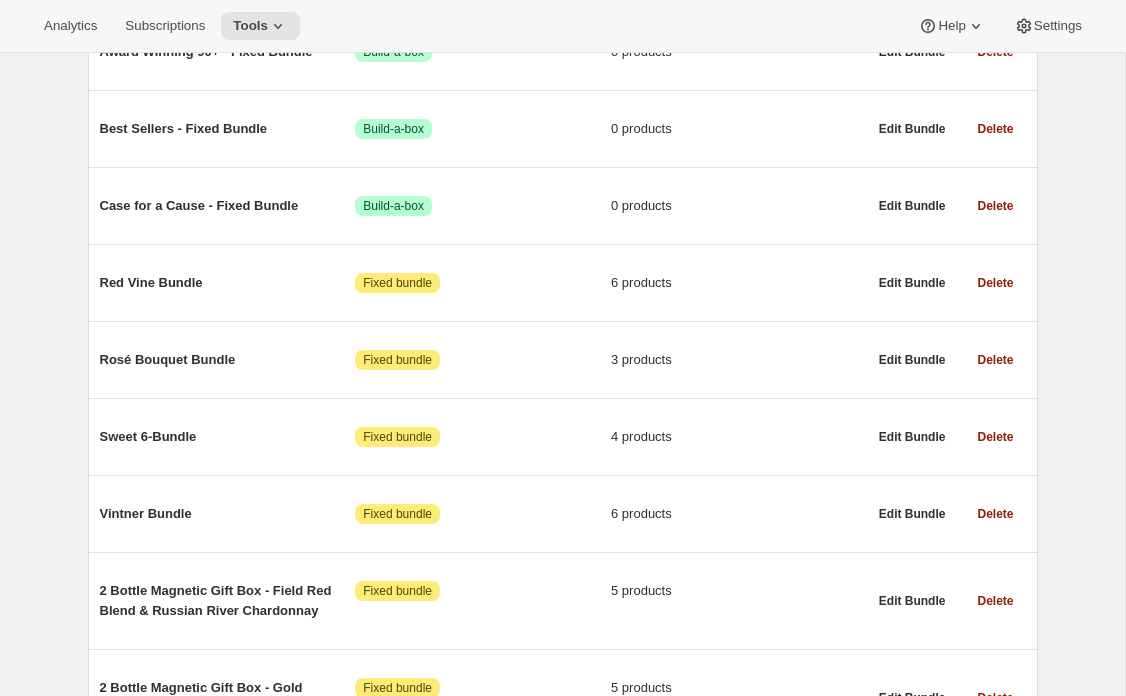 scroll, scrollTop: 677, scrollLeft: 0, axis: vertical 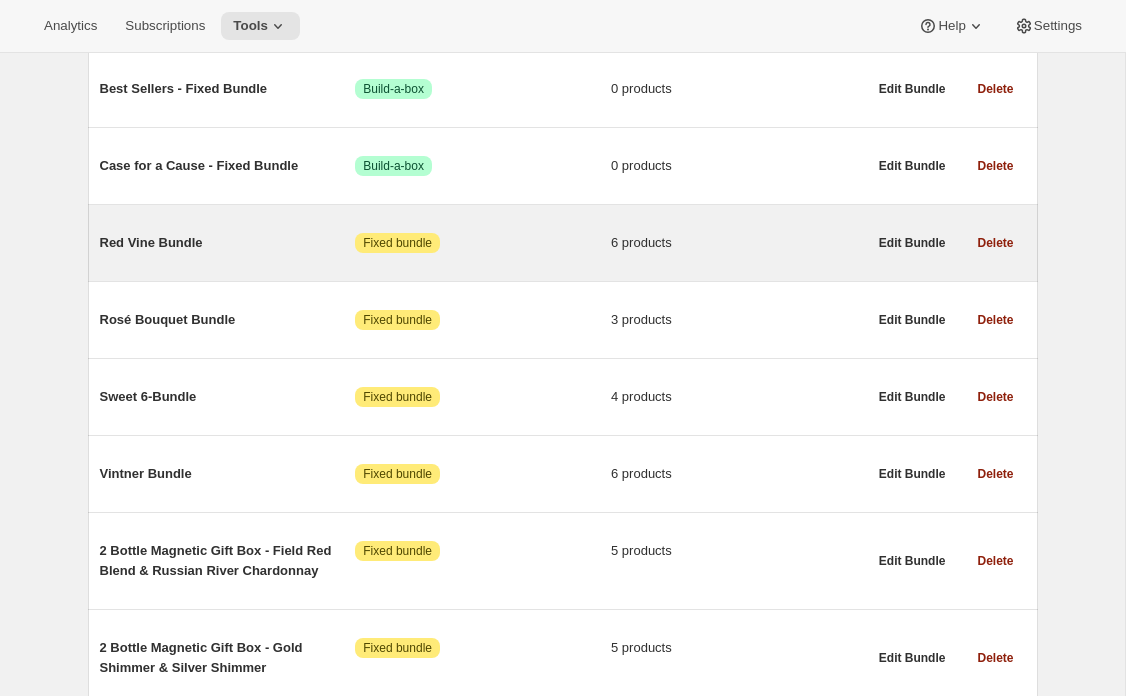 click on "Red Vine Bundle" at bounding box center [228, 243] 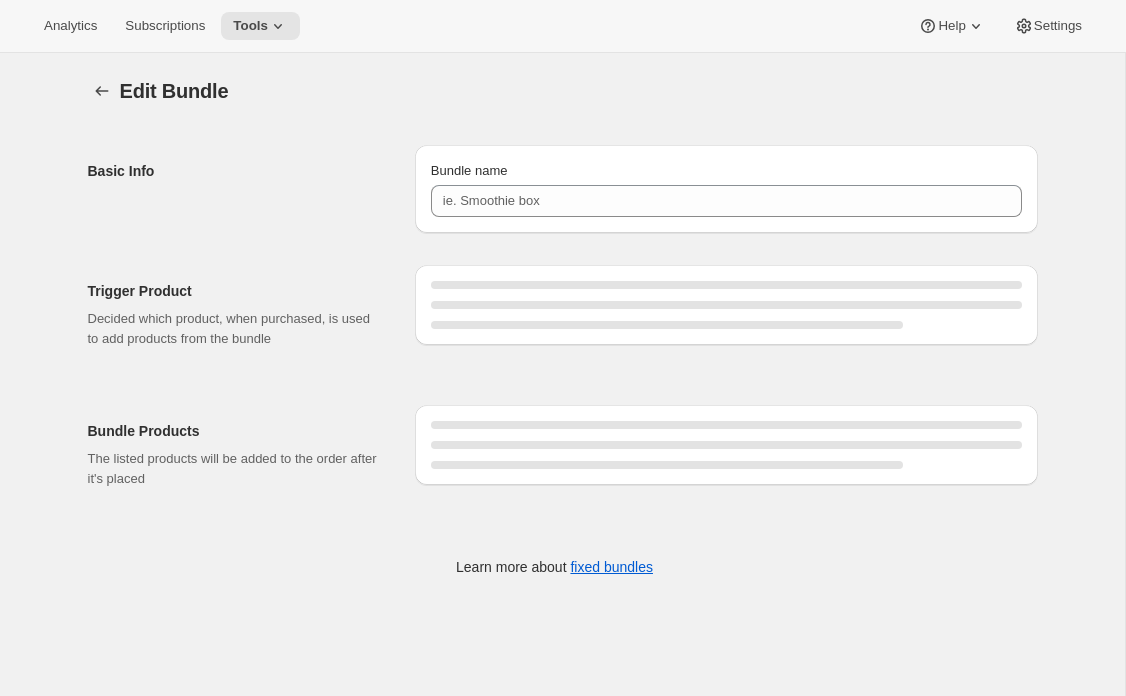 type on "Red Vine Bundle" 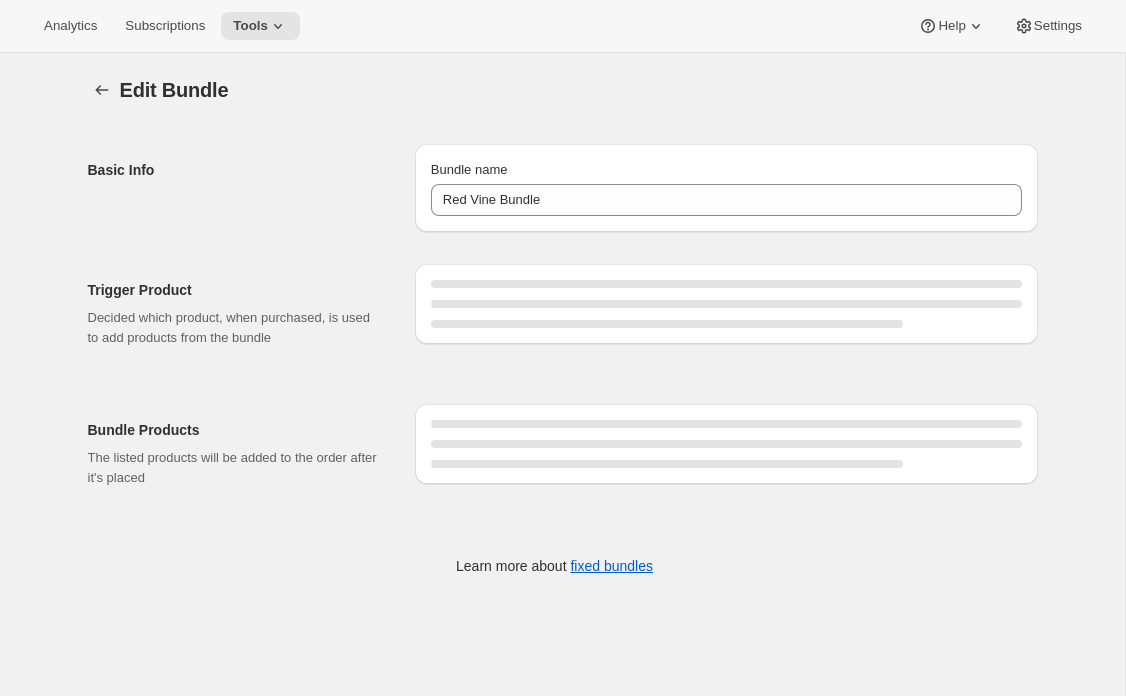 scroll, scrollTop: 53, scrollLeft: 0, axis: vertical 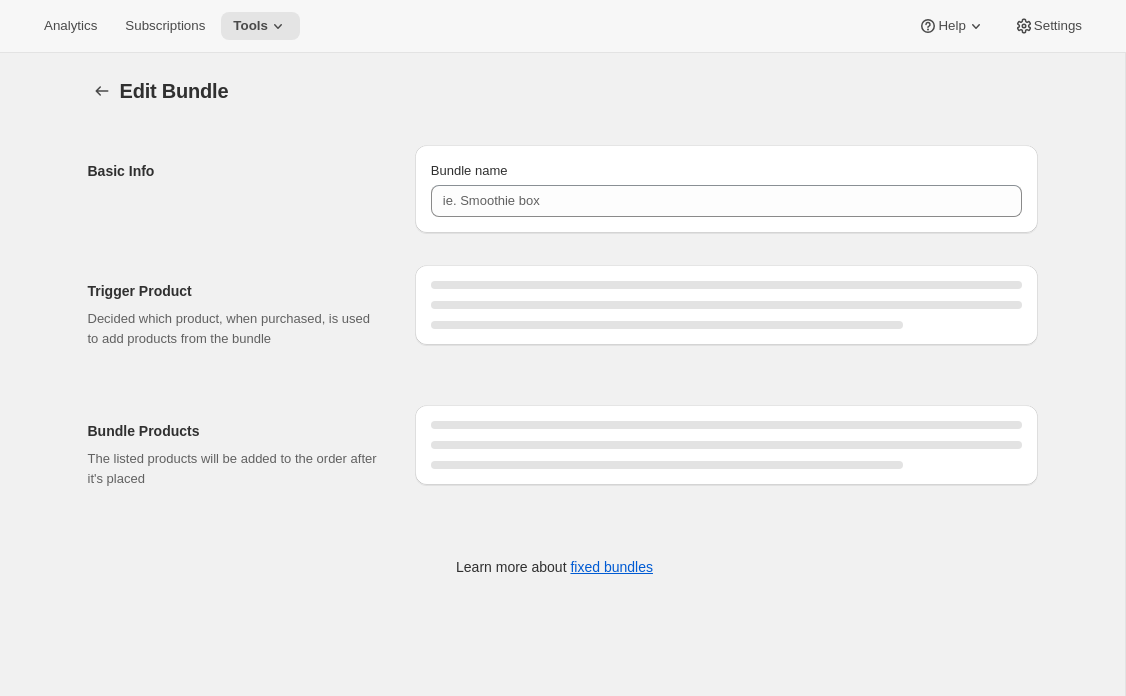 type on "Red Vine Bundle" 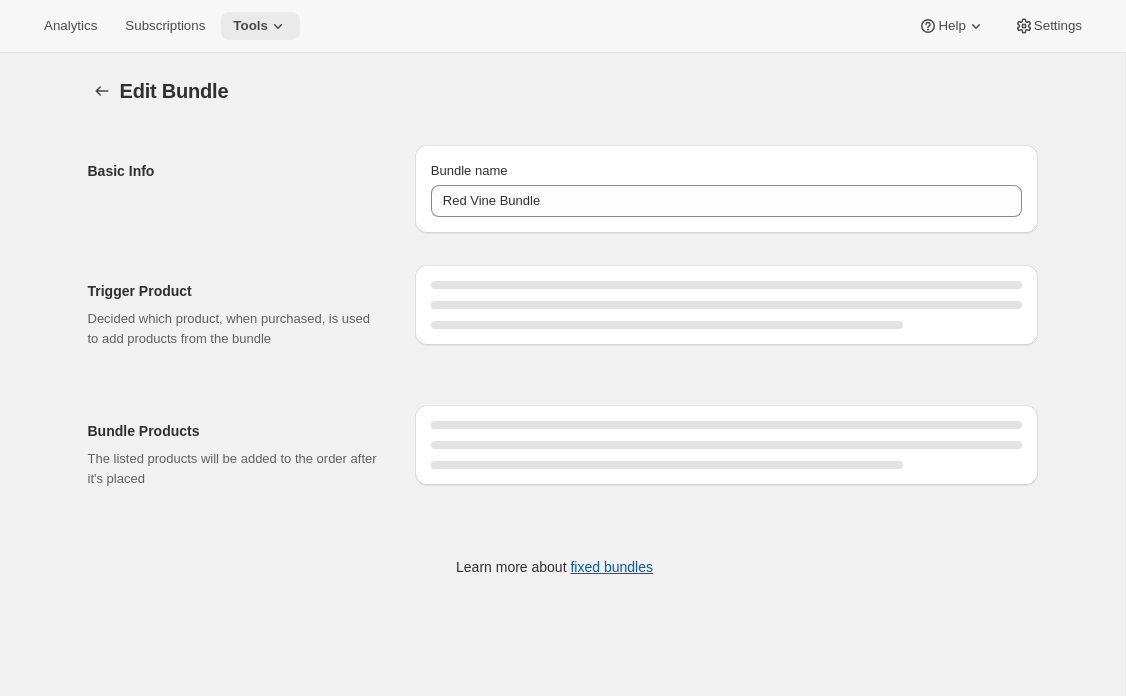 click 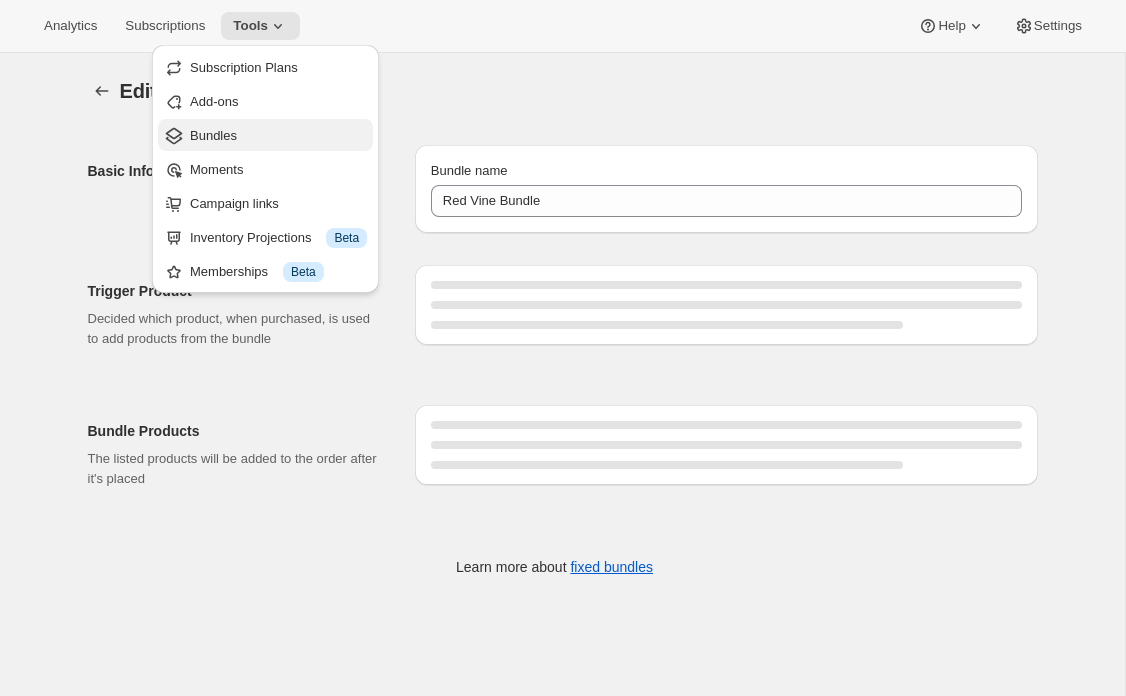 click on "Bundles" at bounding box center (213, 135) 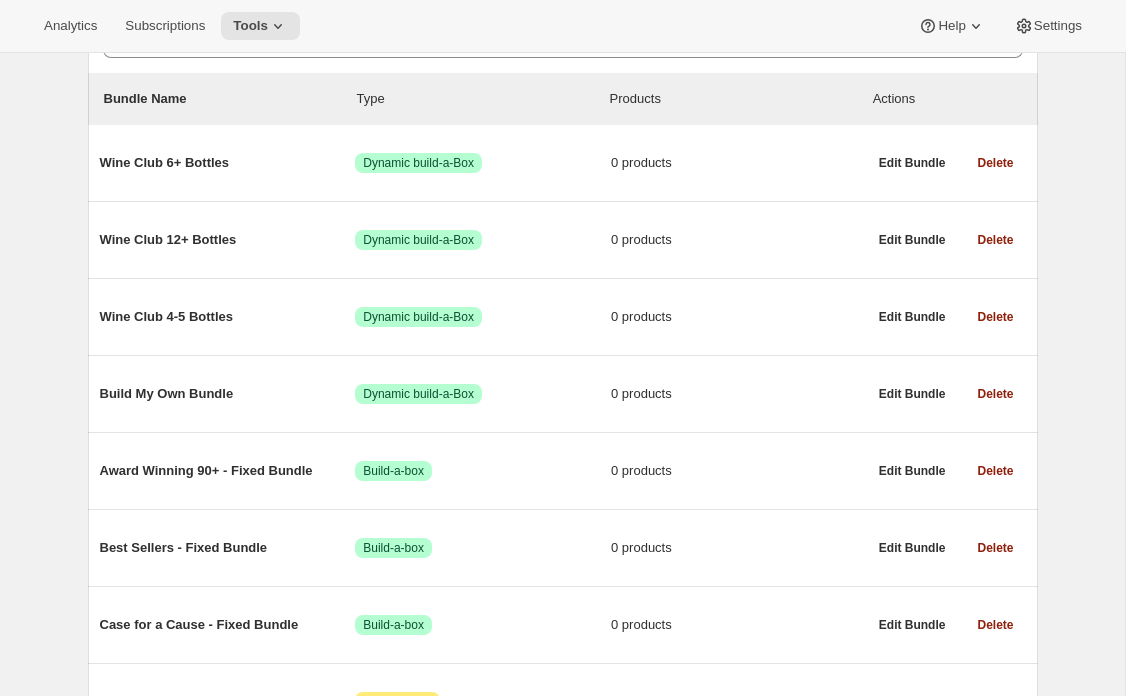 scroll, scrollTop: 0, scrollLeft: 0, axis: both 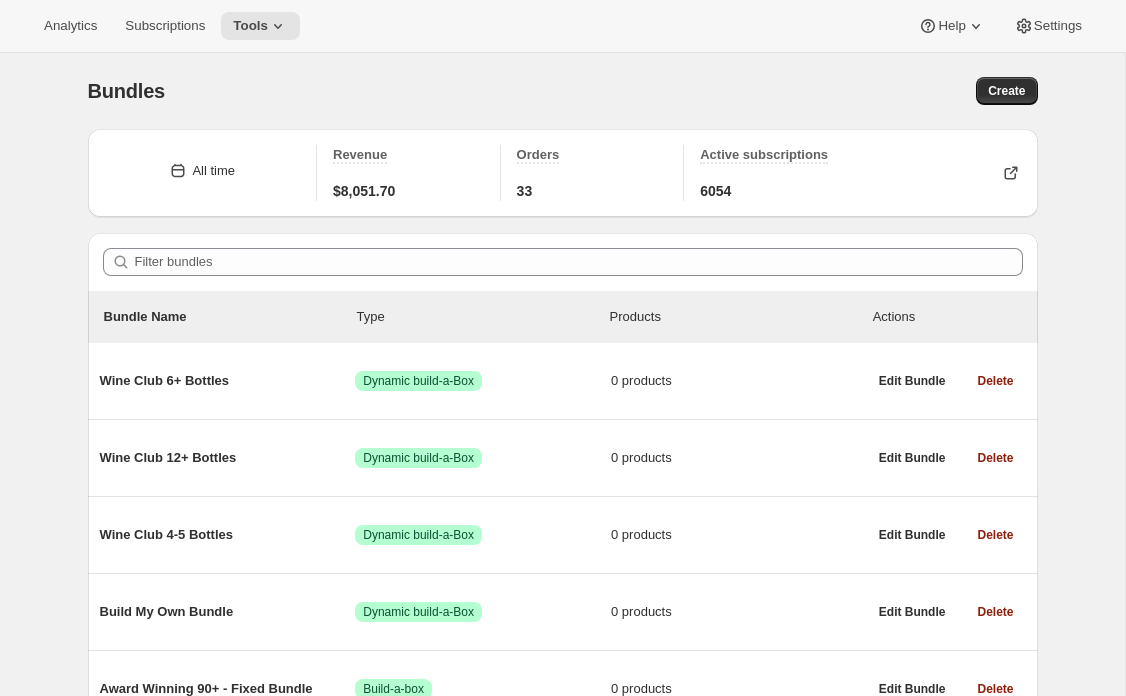 click on "Bundles. This page is ready Bundles Create" at bounding box center (563, 91) 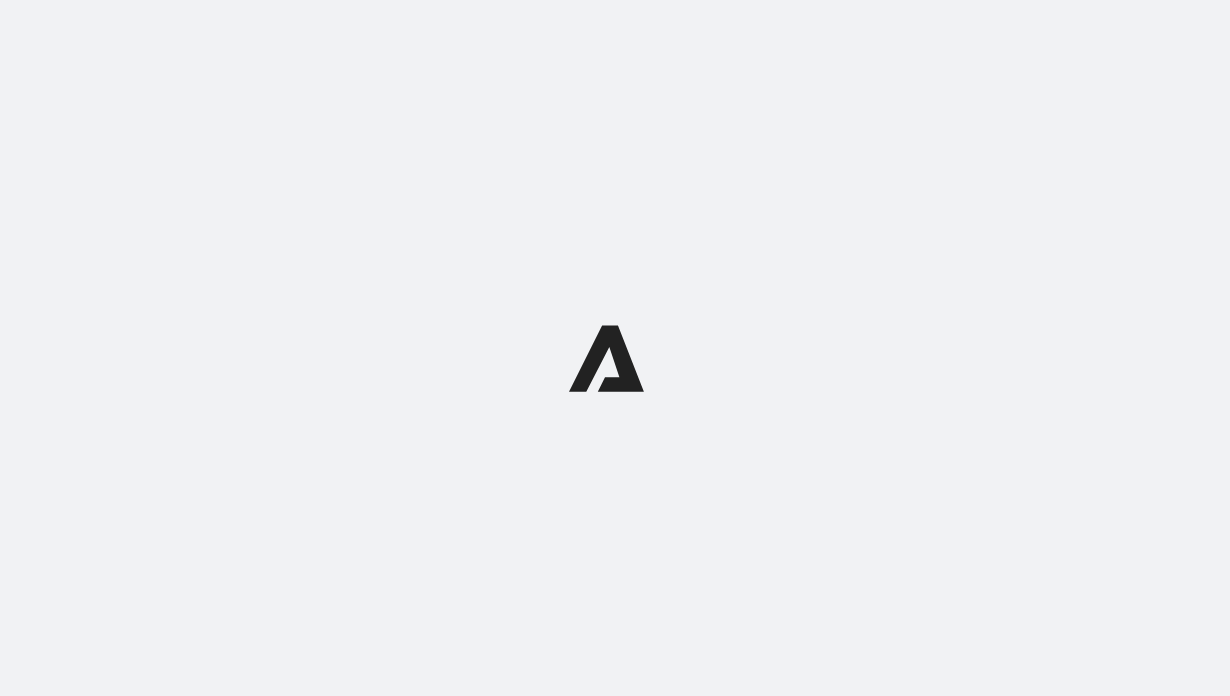 scroll, scrollTop: 0, scrollLeft: 0, axis: both 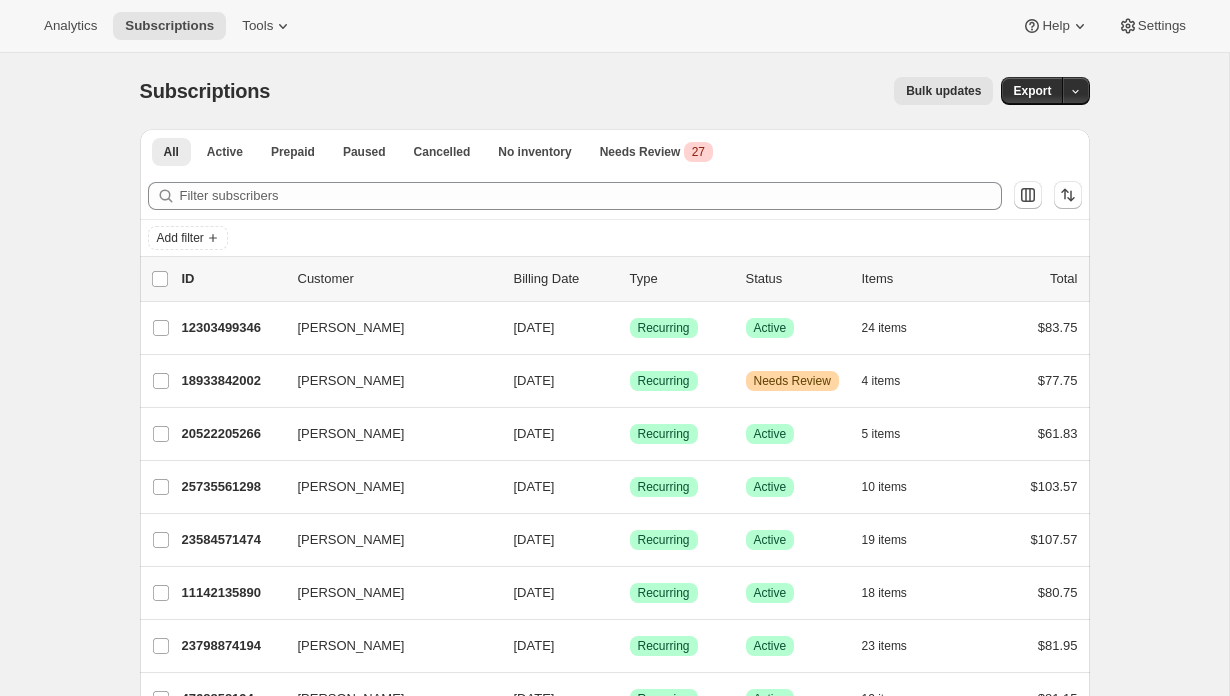 click on "Bulk updates" at bounding box center [943, 91] 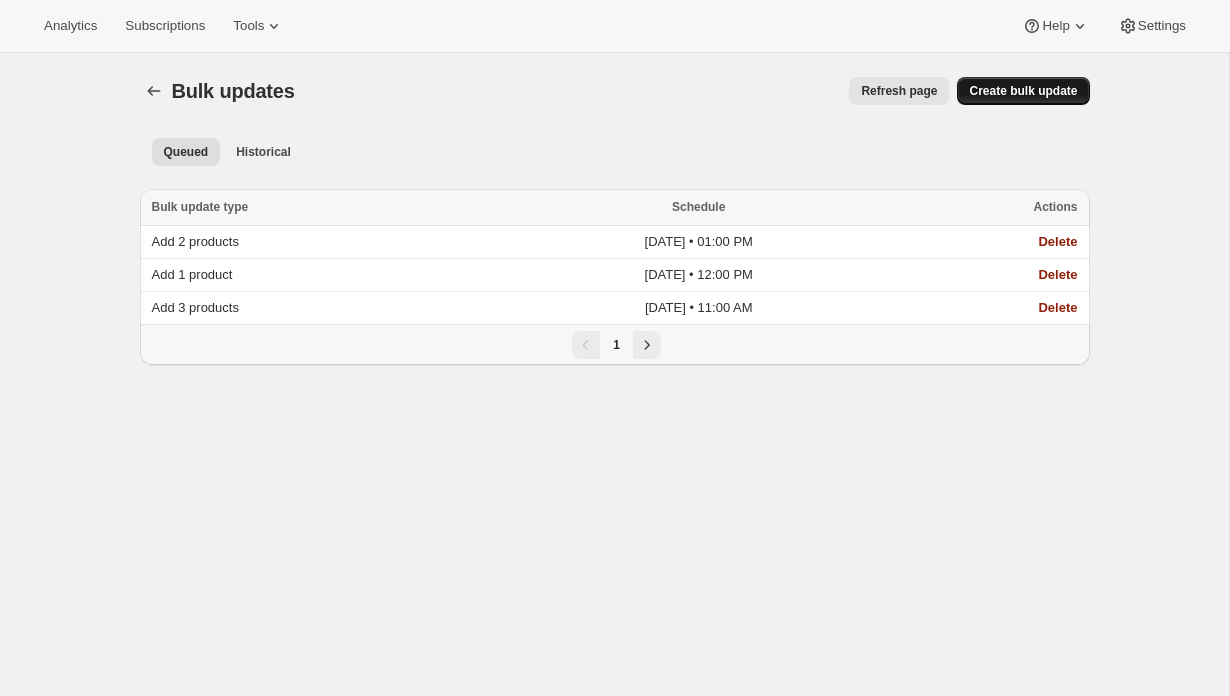click on "Create bulk update" at bounding box center [1023, 91] 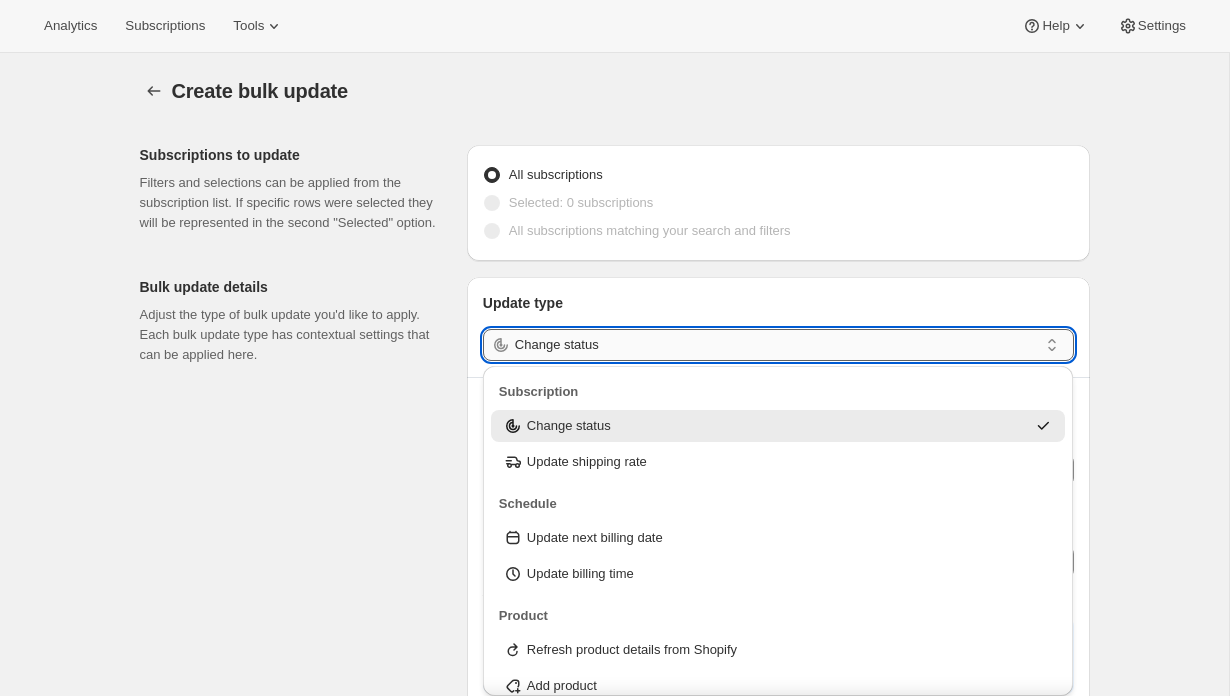 click on "Change status" at bounding box center (776, 345) 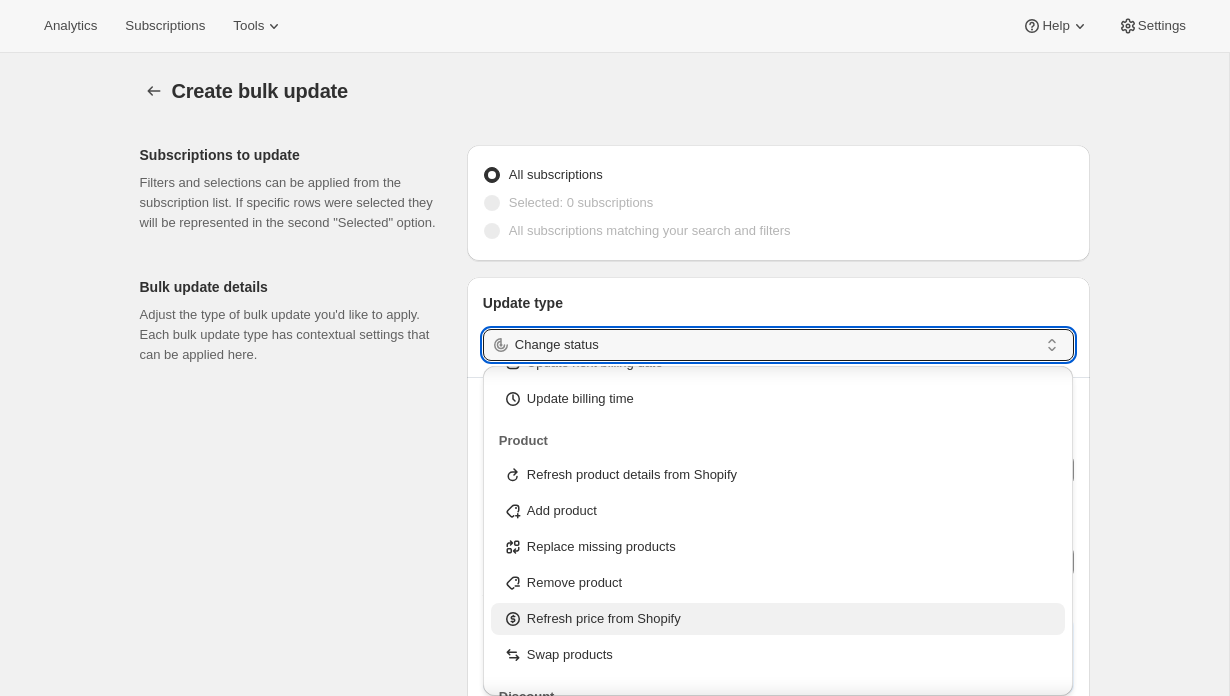 scroll, scrollTop: 186, scrollLeft: 0, axis: vertical 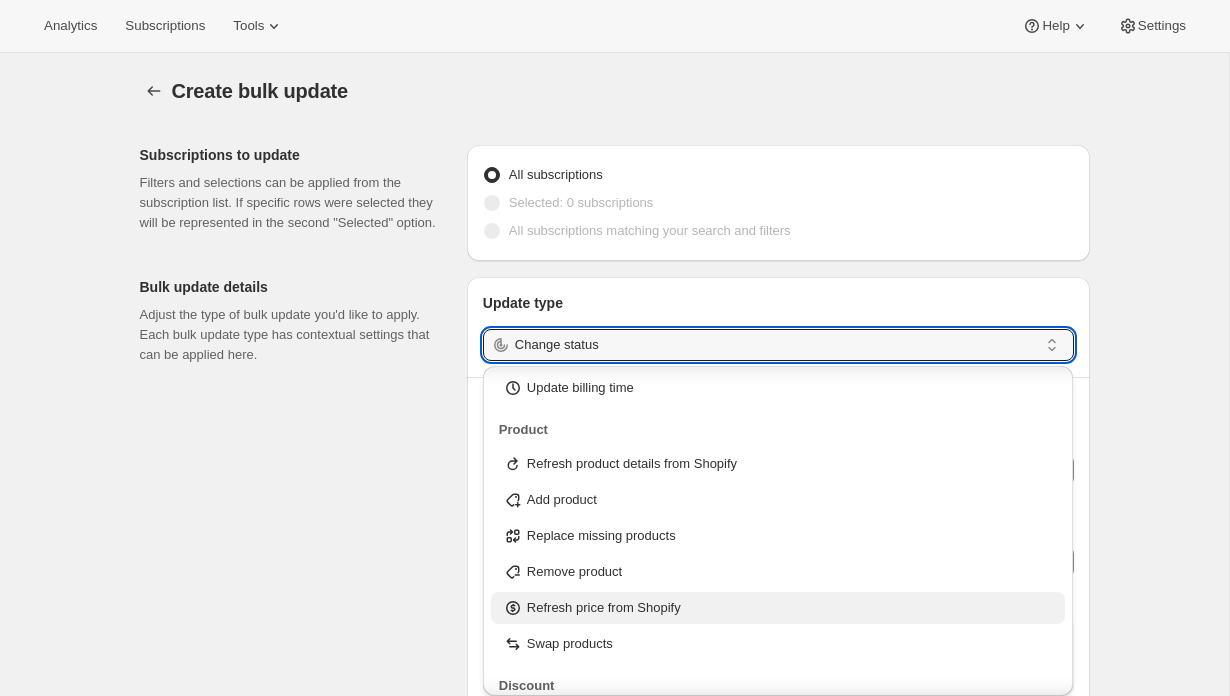click on "Refresh price from Shopify" at bounding box center [604, 608] 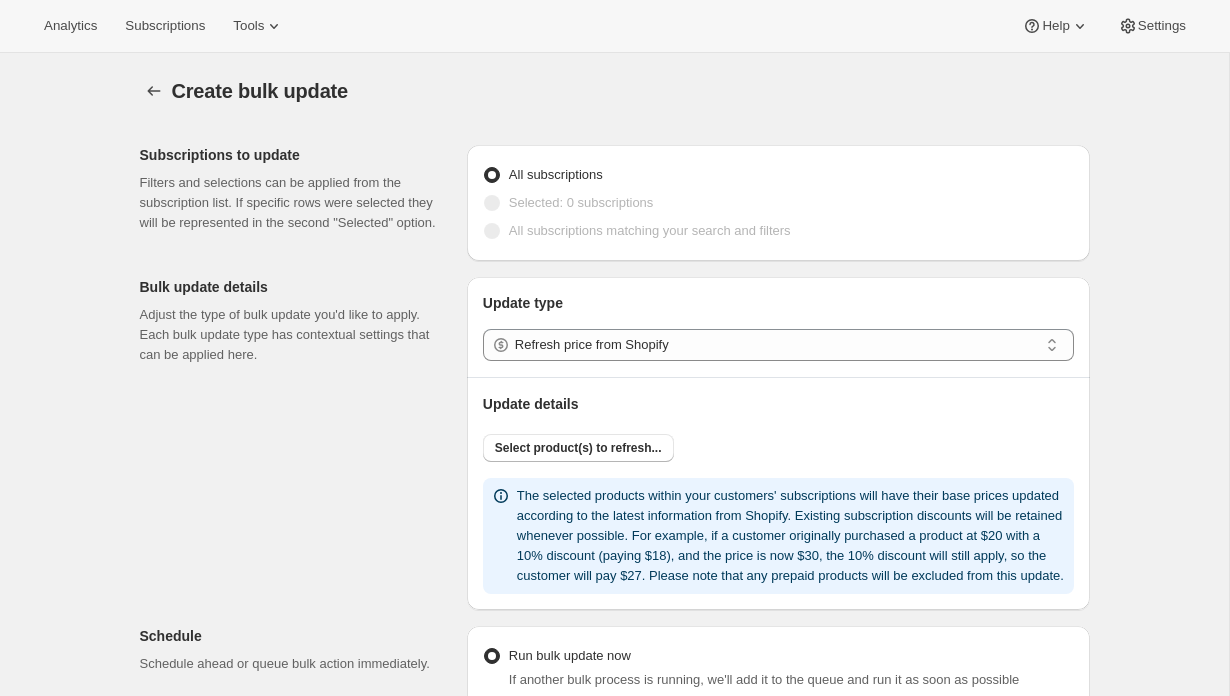 click on "Create bulk update. This page is ready Create bulk update Subscriptions to update Filters and selections can be applied from the subscription list. If specific rows were selected they will be represented in the second "Selected" option. All subscriptions Selected: 0 subscriptions All subscriptions matching your search and filters Bulk update details Adjust the type of bulk update you'd like to apply. Each bulk update type has contextual settings that can be applied here. Update type Refresh price from Shopify Update details Select product(s) to refresh... Schedule Schedule ahead or queue bulk action immediately. Run bulk update now If another bulk process is running, we'll add it to the queue and run it as soon as possible Schedule for a date in the future Date 2025-07-01 Time 12:00 AM 01:00 AM 02:00 AM 03:00 AM 04:00 AM 05:00 AM 06:00 AM 07:00 AM 08:00 AM 09:00 AM 10:00 AM 11:00 AM 12:00 PM 01:00 PM 02:00 PM 03:00 PM 04:00 PM 05:00 PM 06:00 PM 07:00 PM 08:00 PM 09:00 PM 10:00 PM 11:00 PM 01:00 PM  ( -04 : 00" at bounding box center (615, 678) 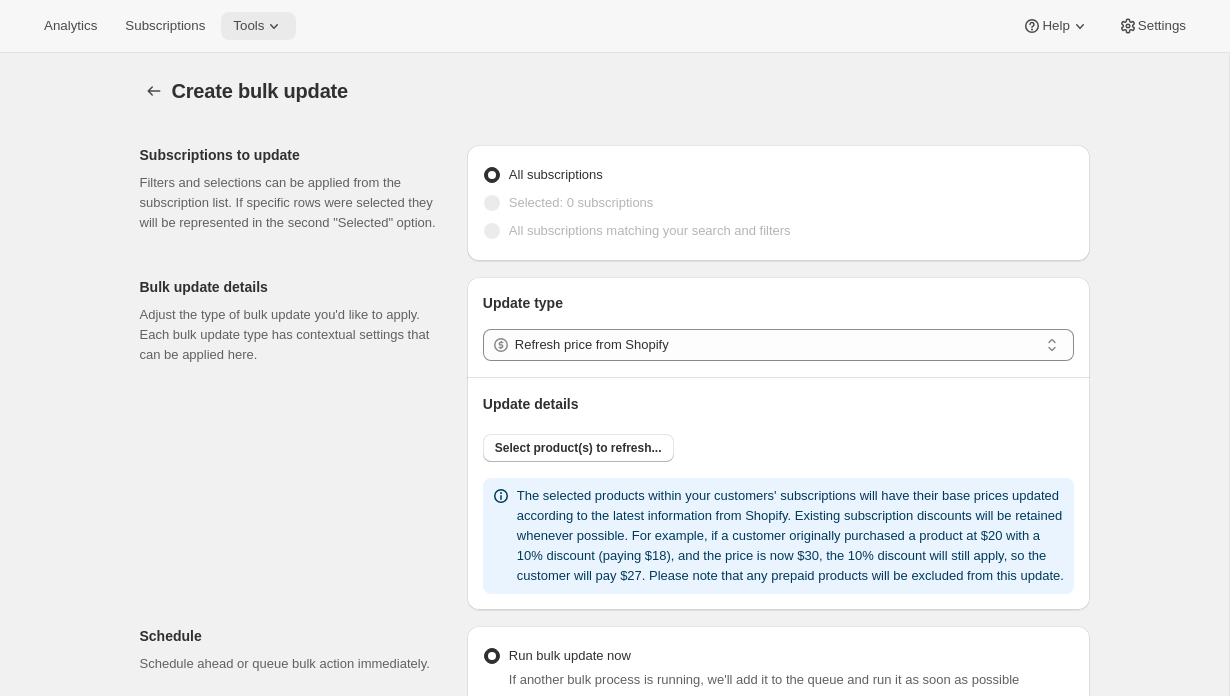 click 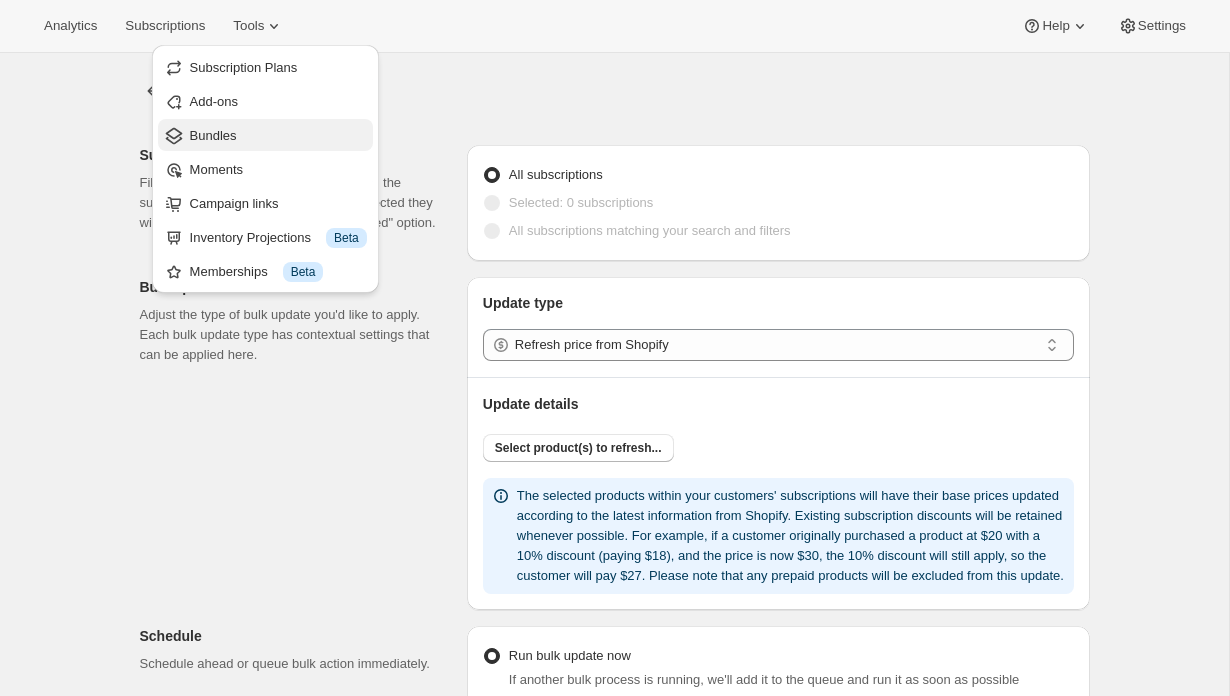 click on "Bundles" at bounding box center [265, 135] 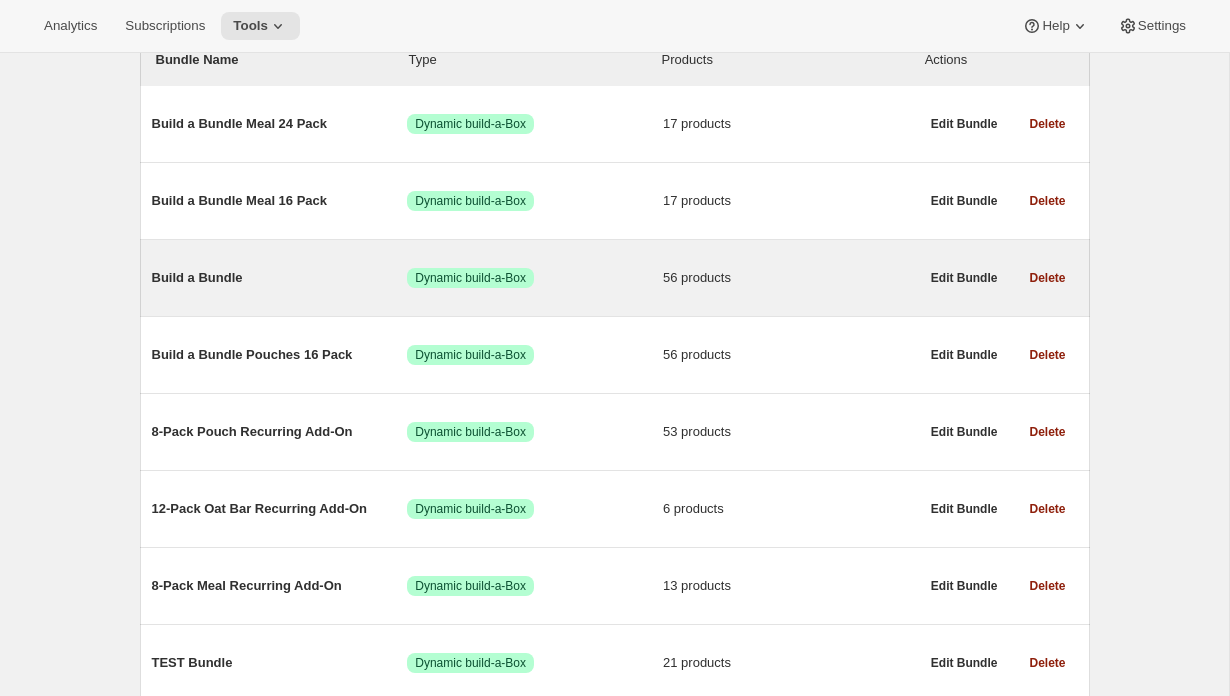 scroll, scrollTop: 261, scrollLeft: 0, axis: vertical 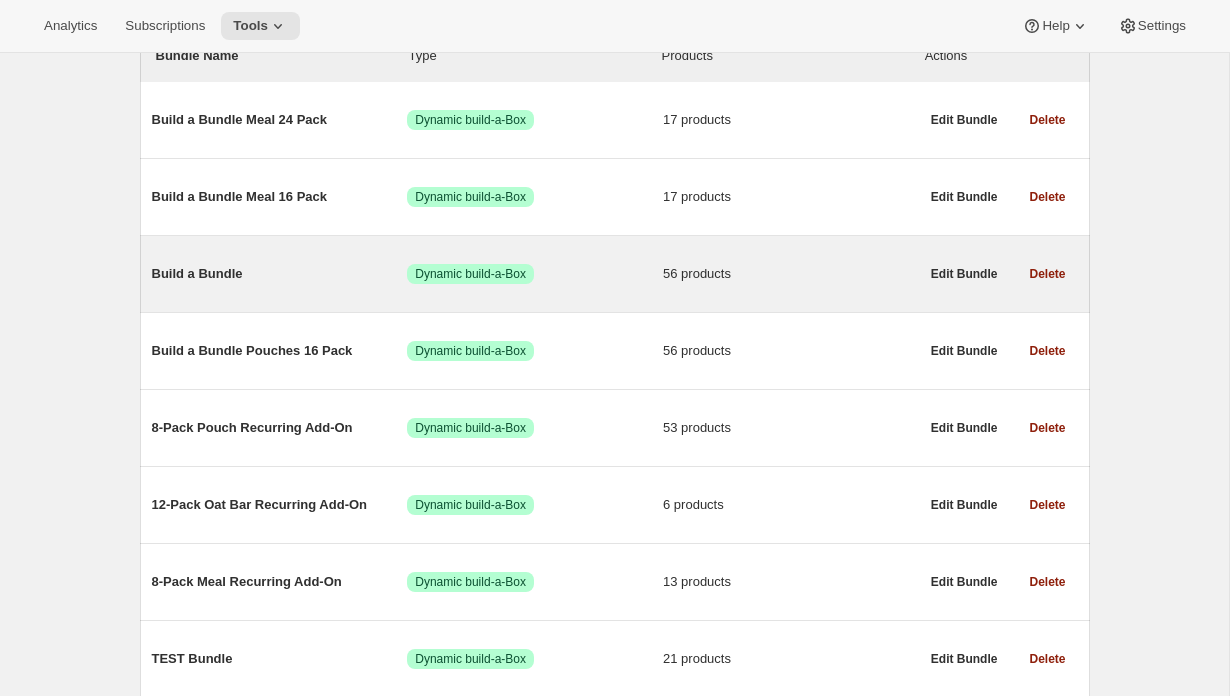 click on "Build a Bundle" at bounding box center [280, 274] 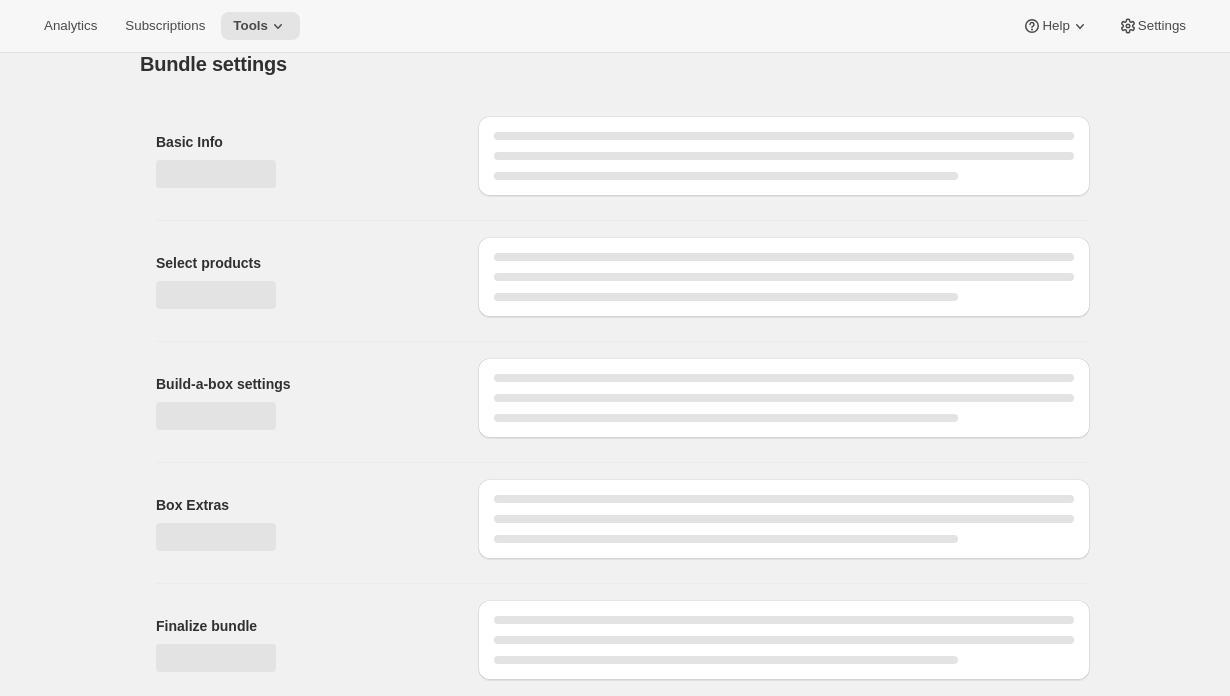 scroll, scrollTop: 0, scrollLeft: 0, axis: both 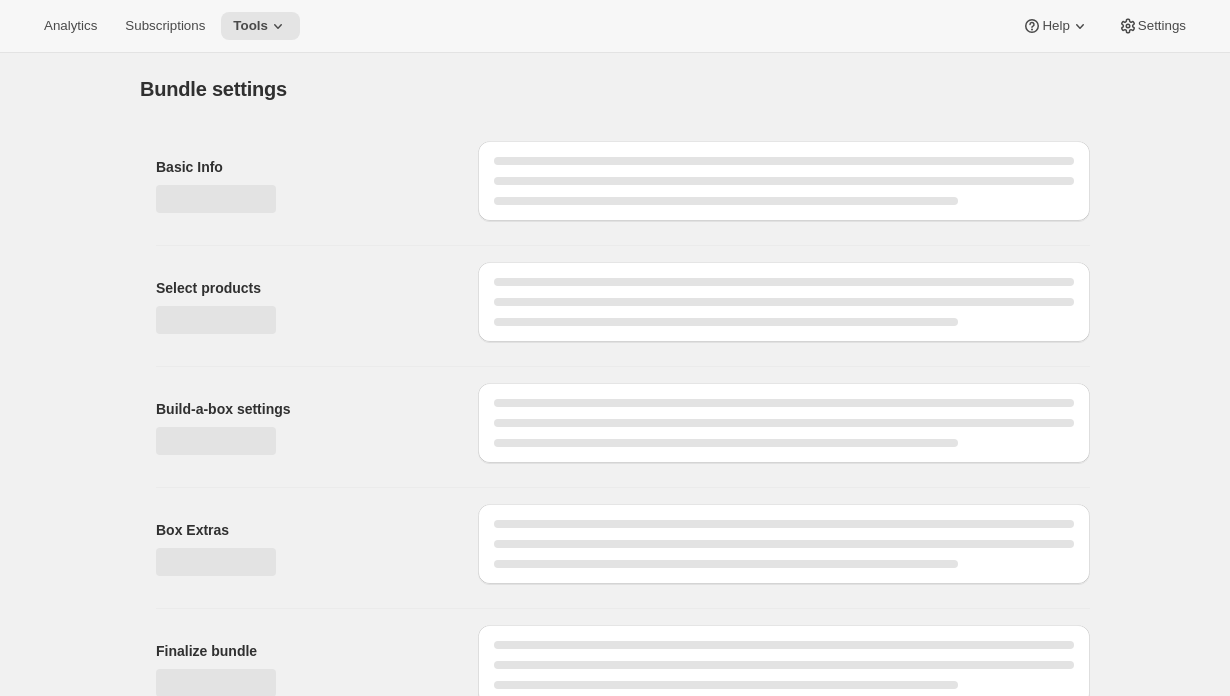 type on "Build a Bundle" 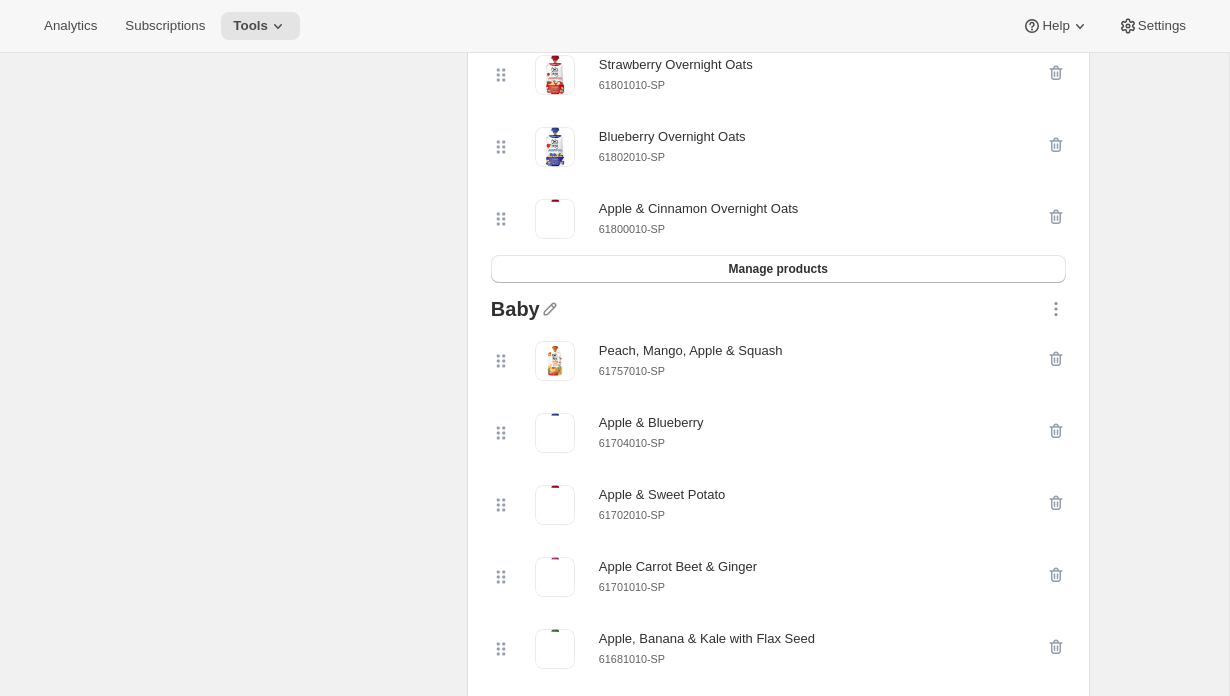scroll, scrollTop: 2596, scrollLeft: 0, axis: vertical 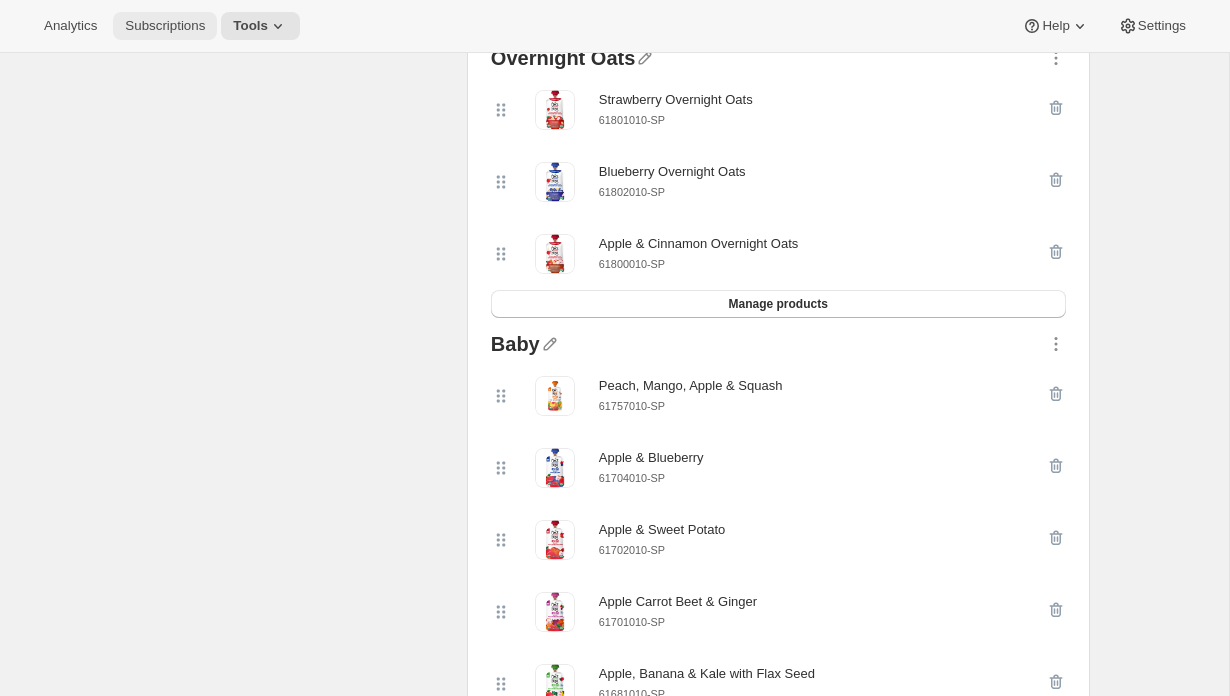 click on "Subscriptions" at bounding box center [165, 26] 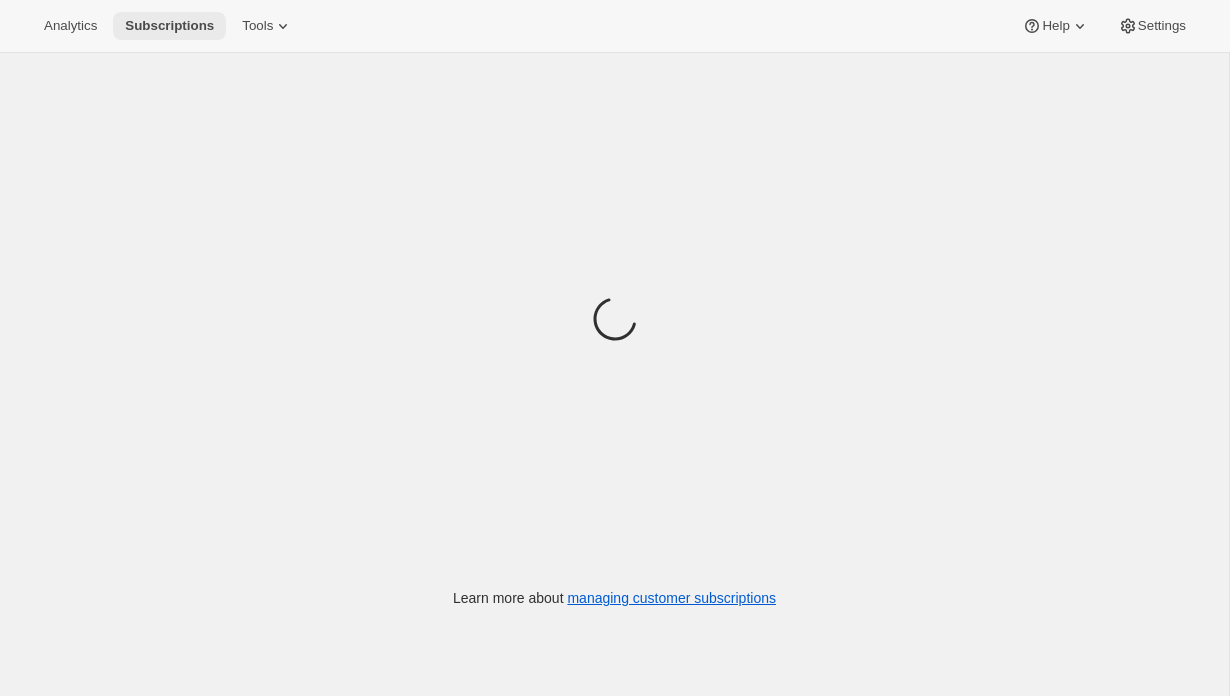 scroll, scrollTop: 0, scrollLeft: 0, axis: both 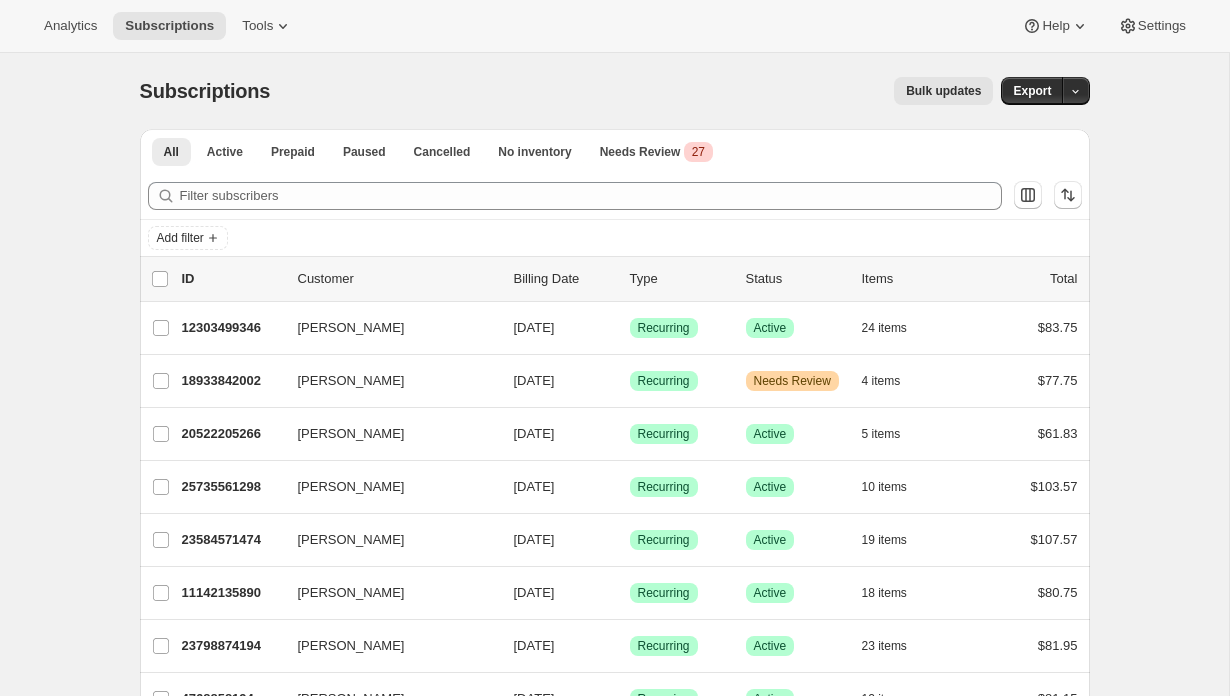 click on "Bulk updates" at bounding box center [943, 91] 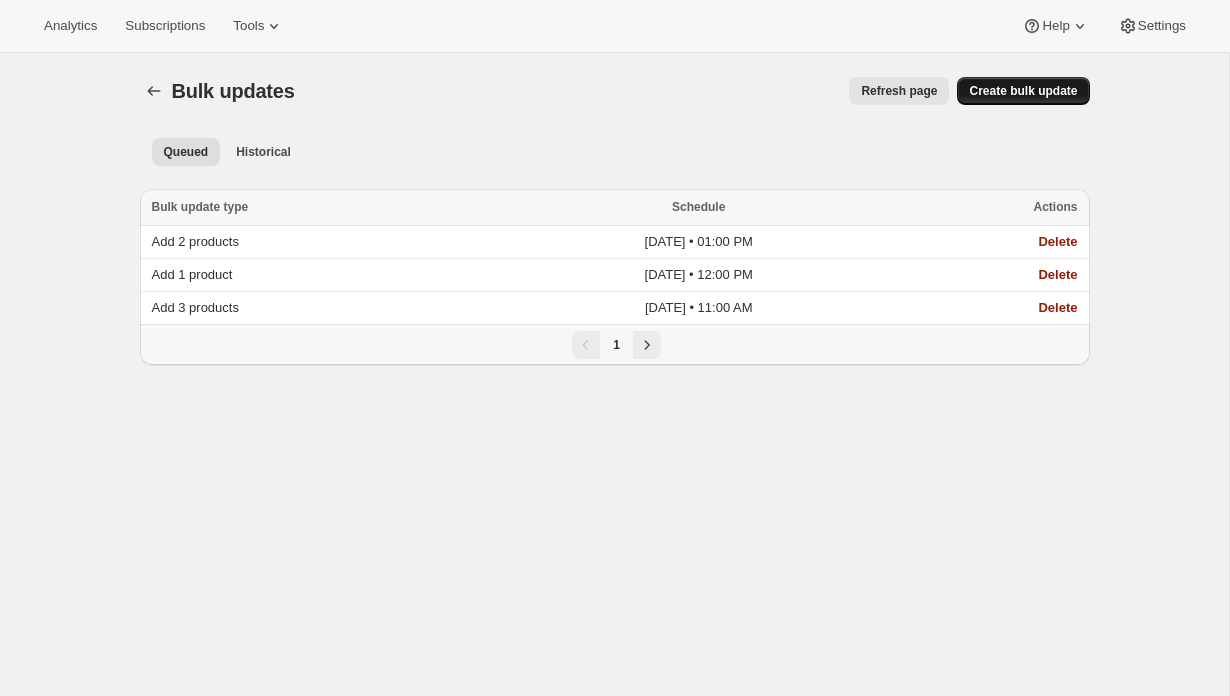 click on "Create bulk update" at bounding box center (1023, 91) 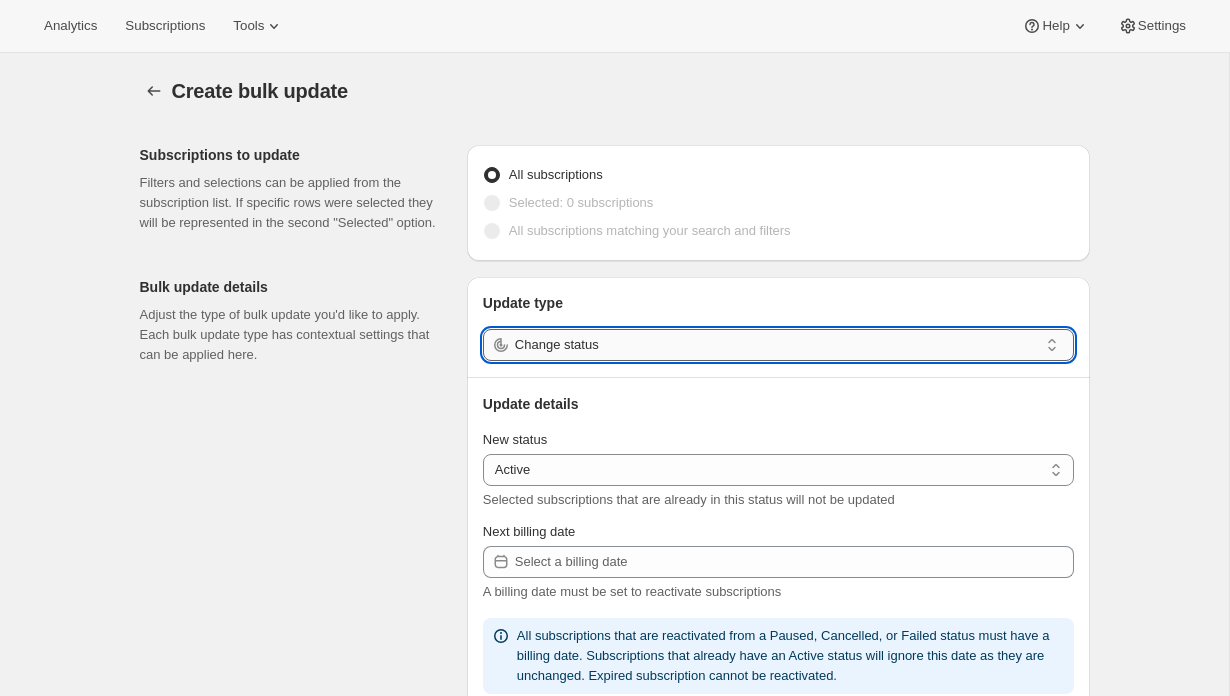 click on "Change status" at bounding box center (776, 345) 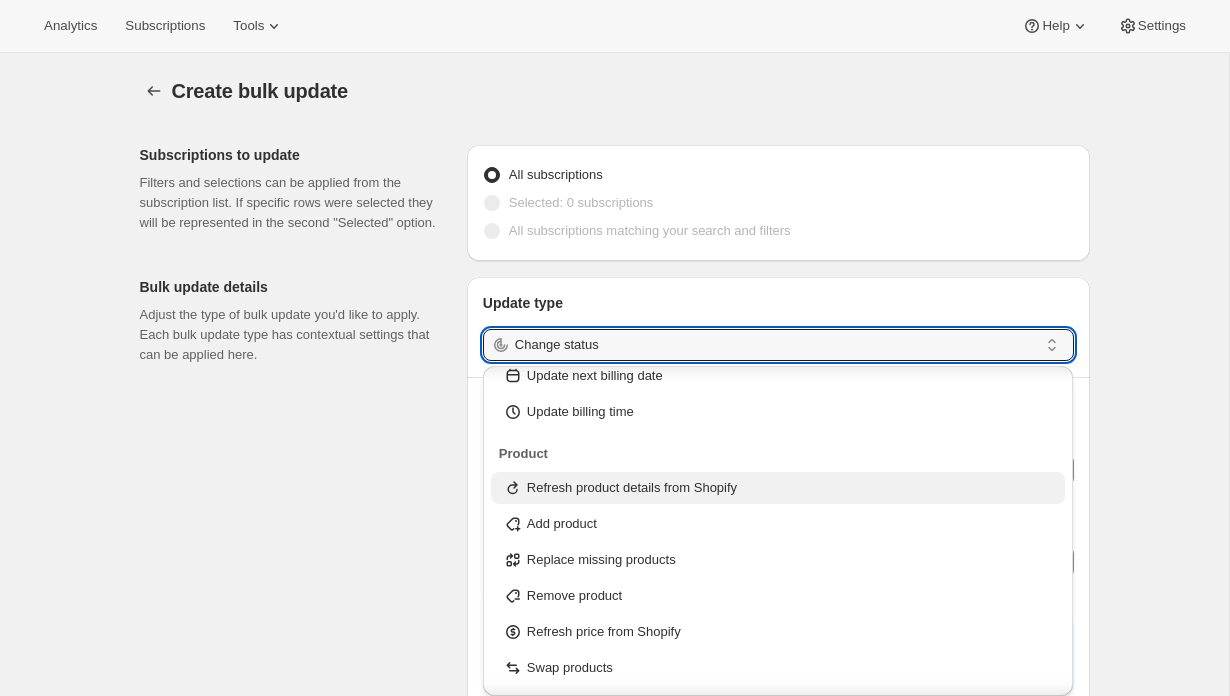 scroll, scrollTop: 164, scrollLeft: 0, axis: vertical 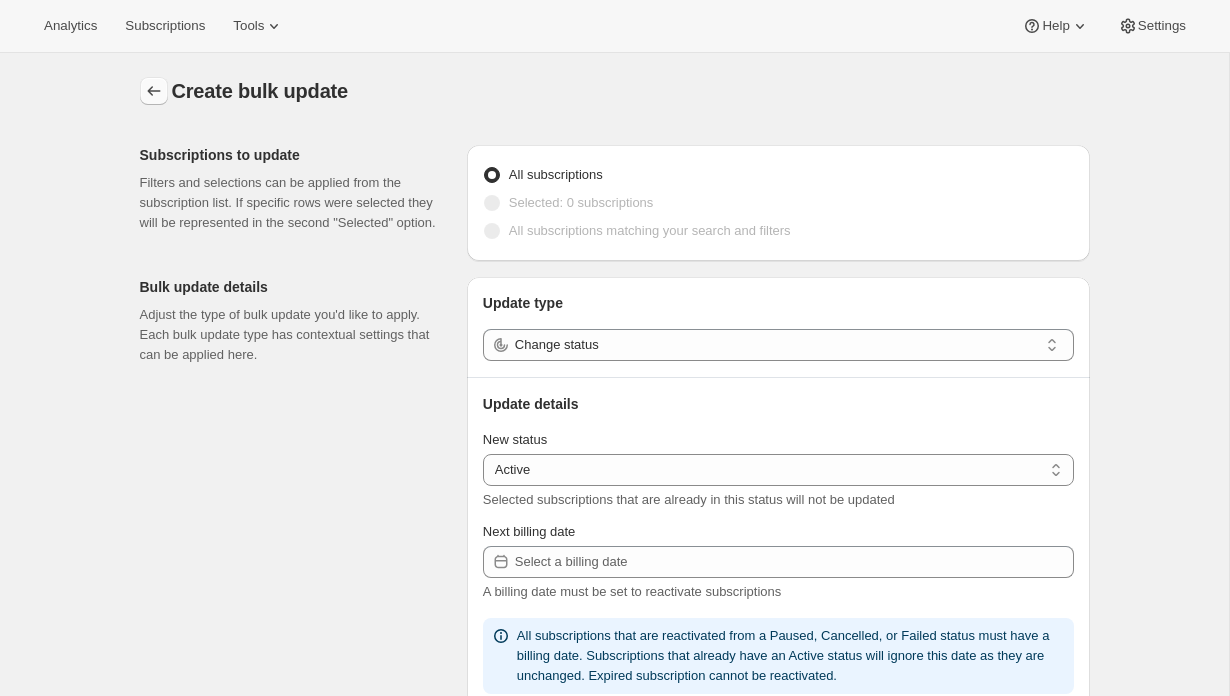 click 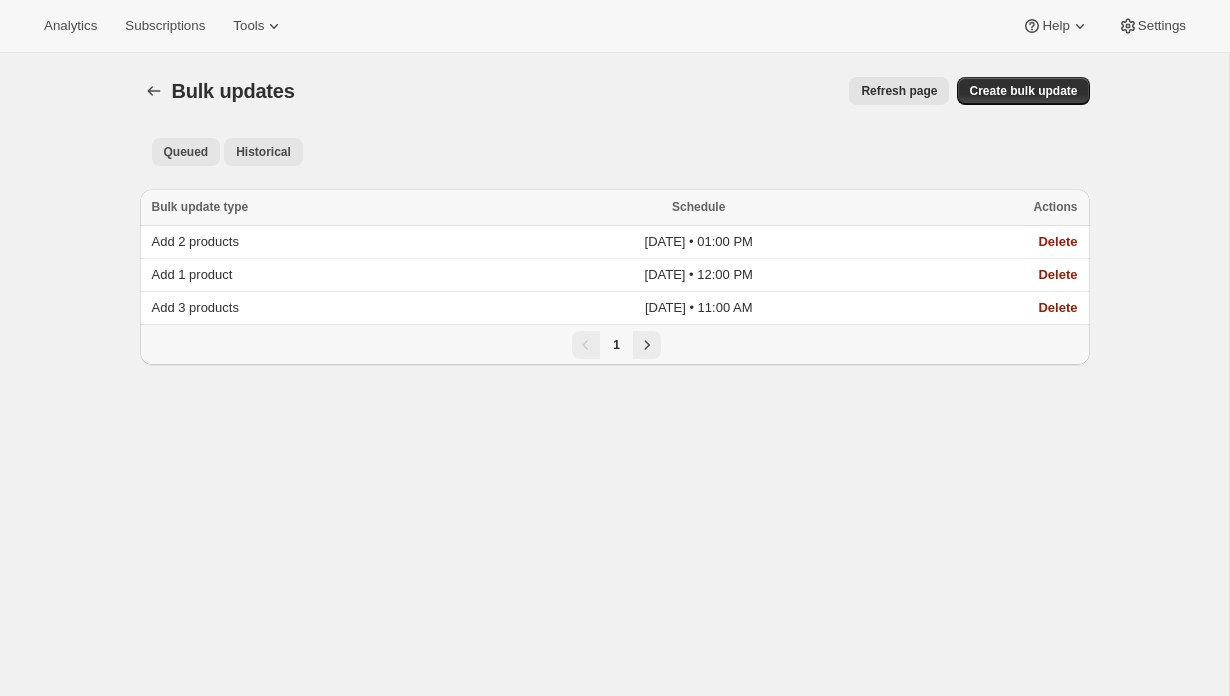 click on "Historical" at bounding box center [263, 152] 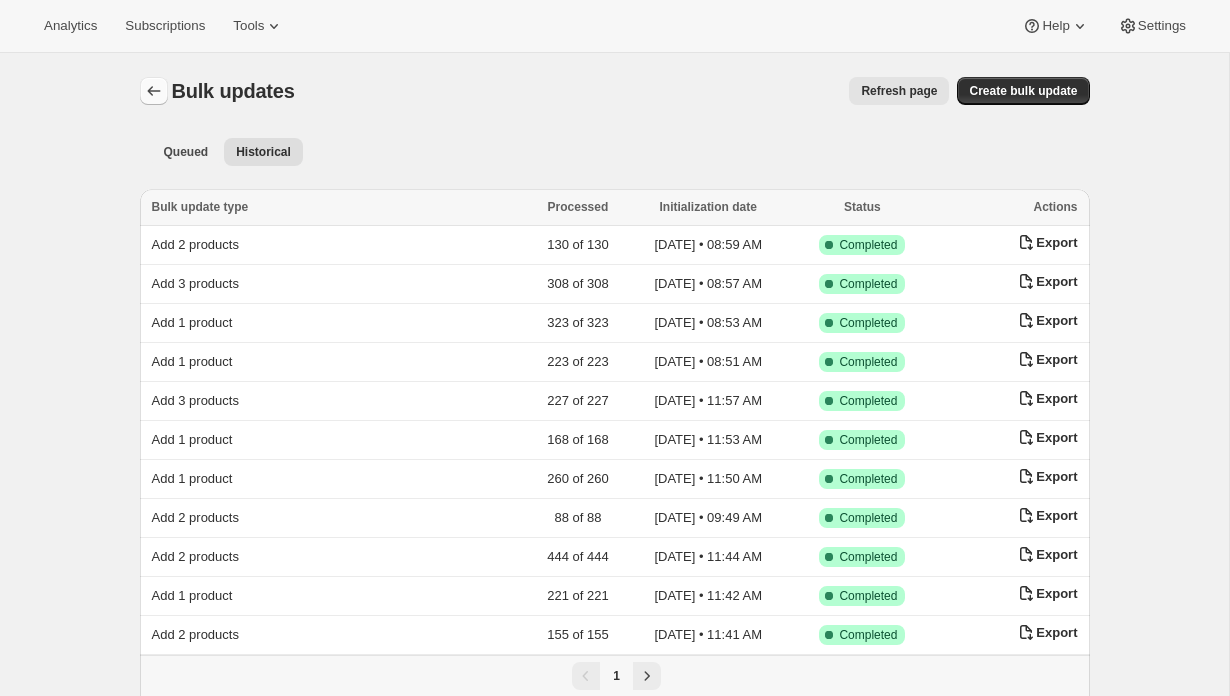 click 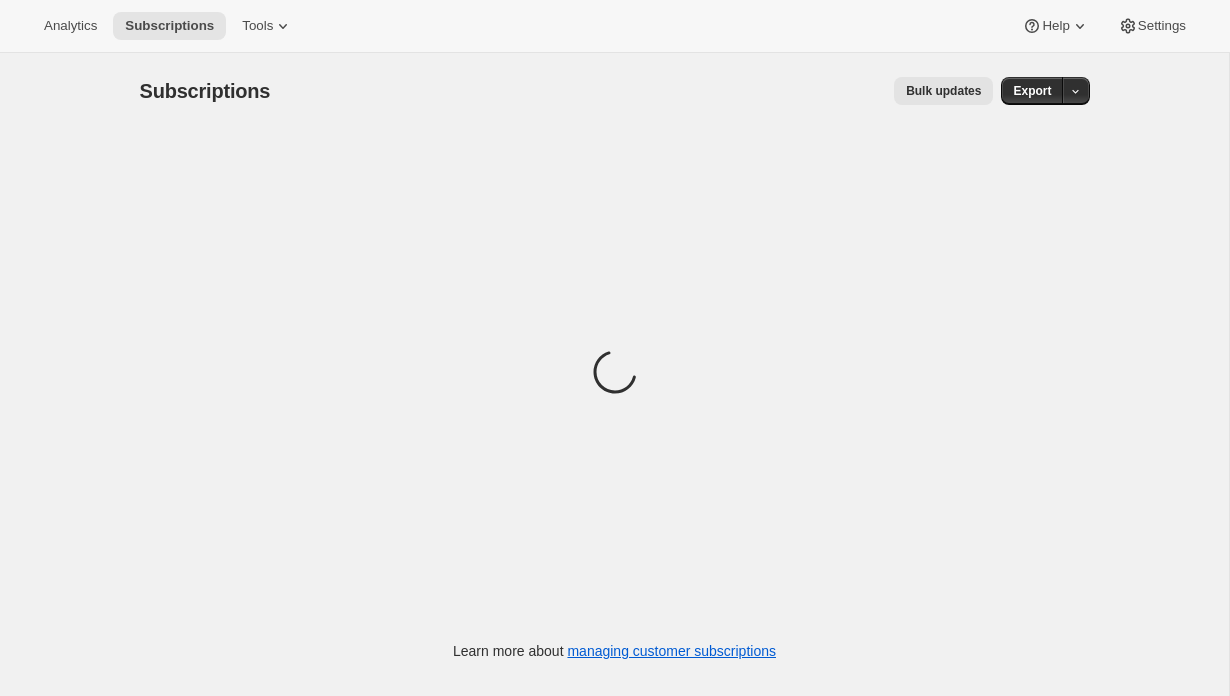 click on "Bulk updates" at bounding box center [943, 91] 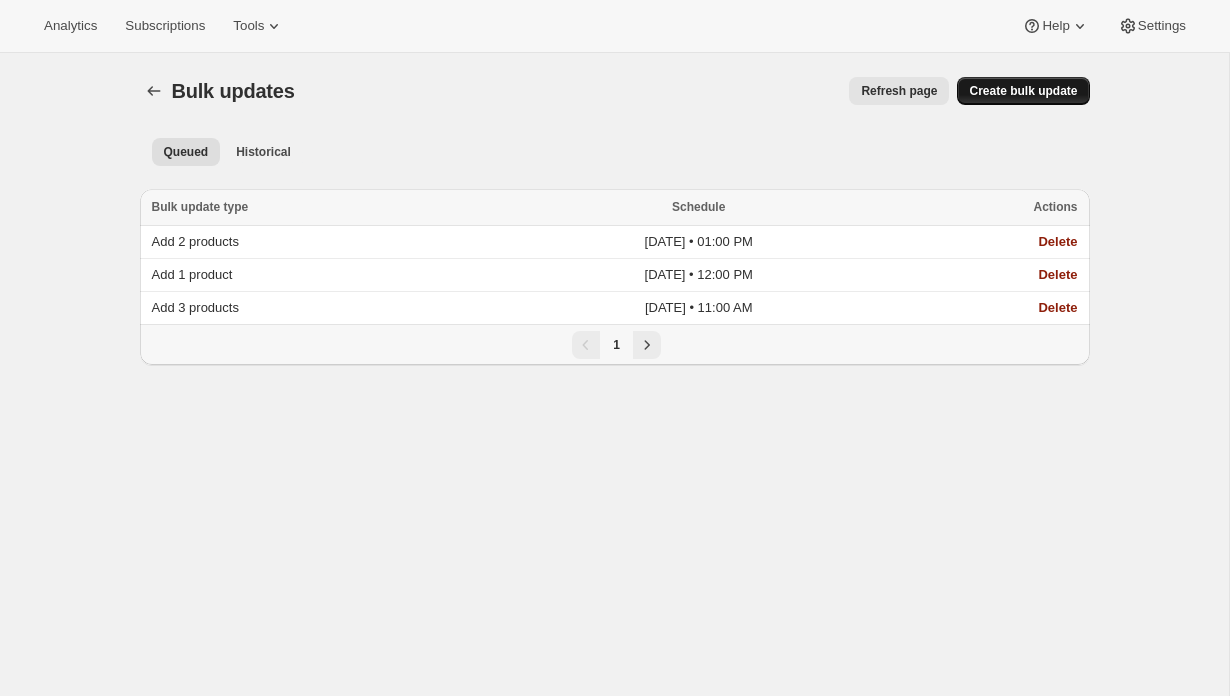 click on "Create bulk update" at bounding box center [1023, 91] 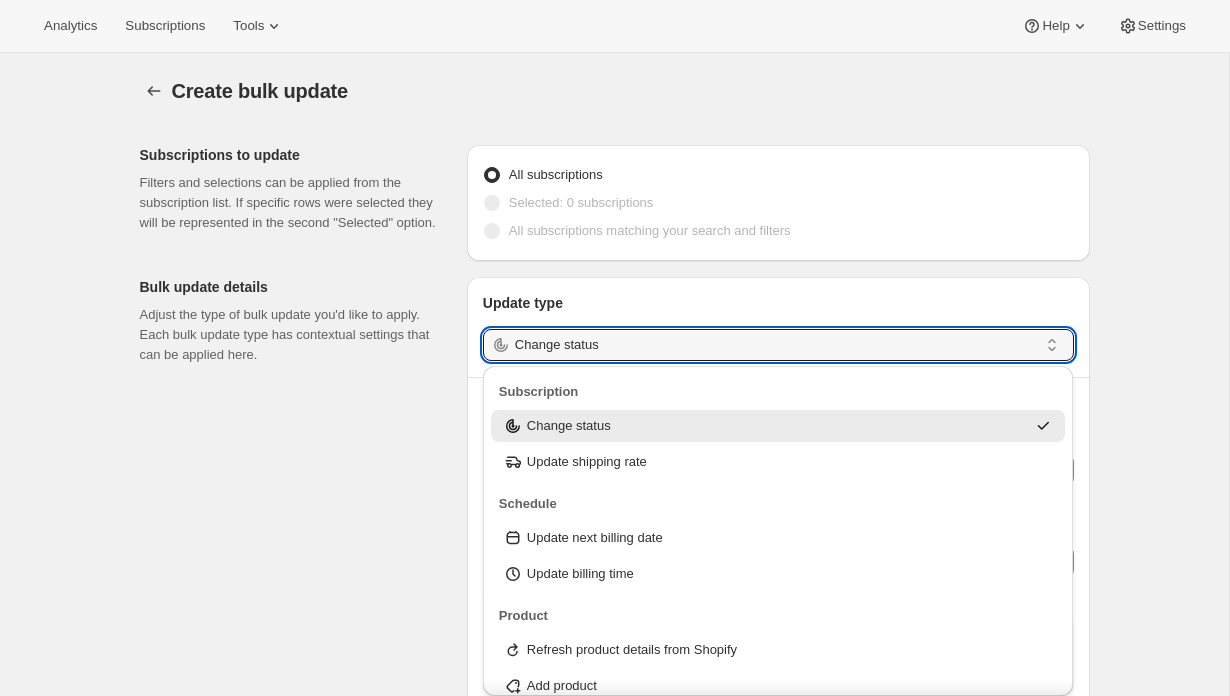 drag, startPoint x: 670, startPoint y: 342, endPoint x: 663, endPoint y: 366, distance: 25 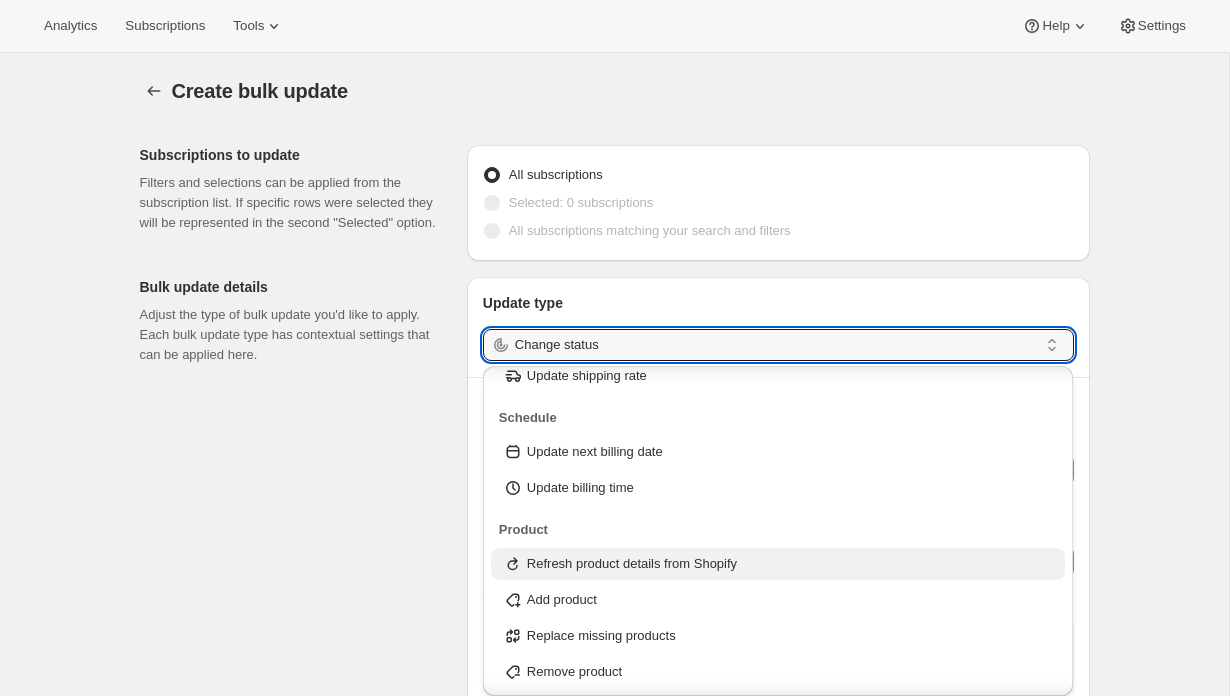 scroll, scrollTop: 92, scrollLeft: 0, axis: vertical 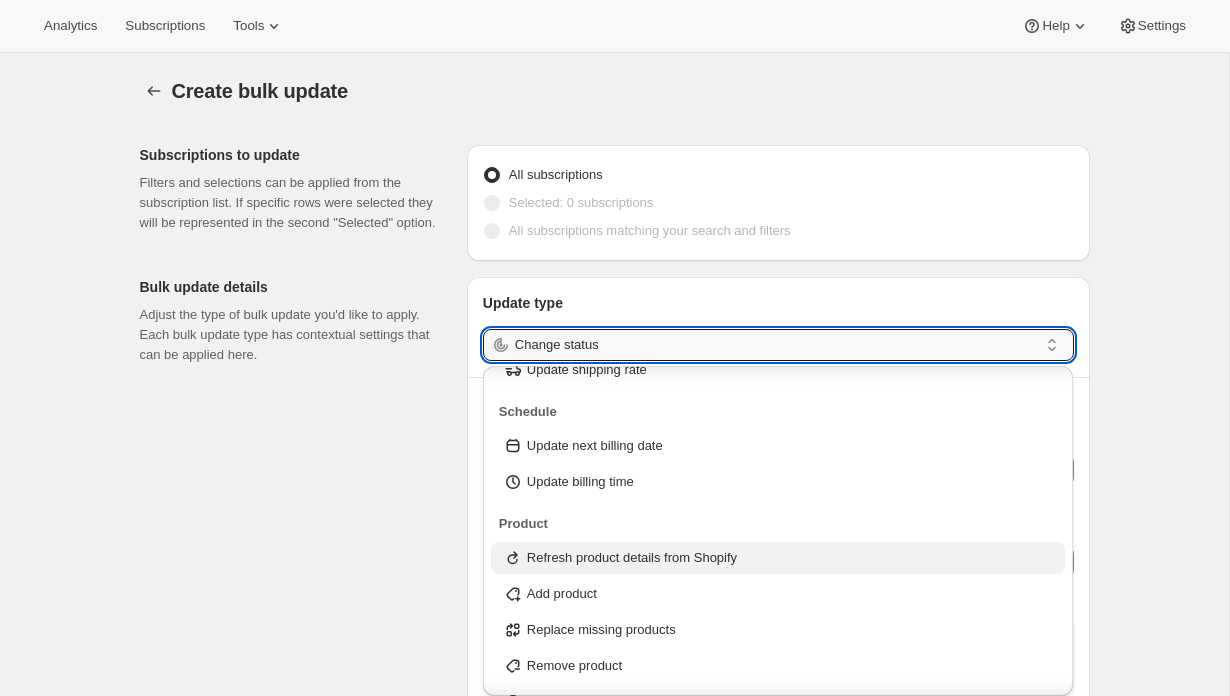 click on "Refresh product details from Shopify" at bounding box center (632, 558) 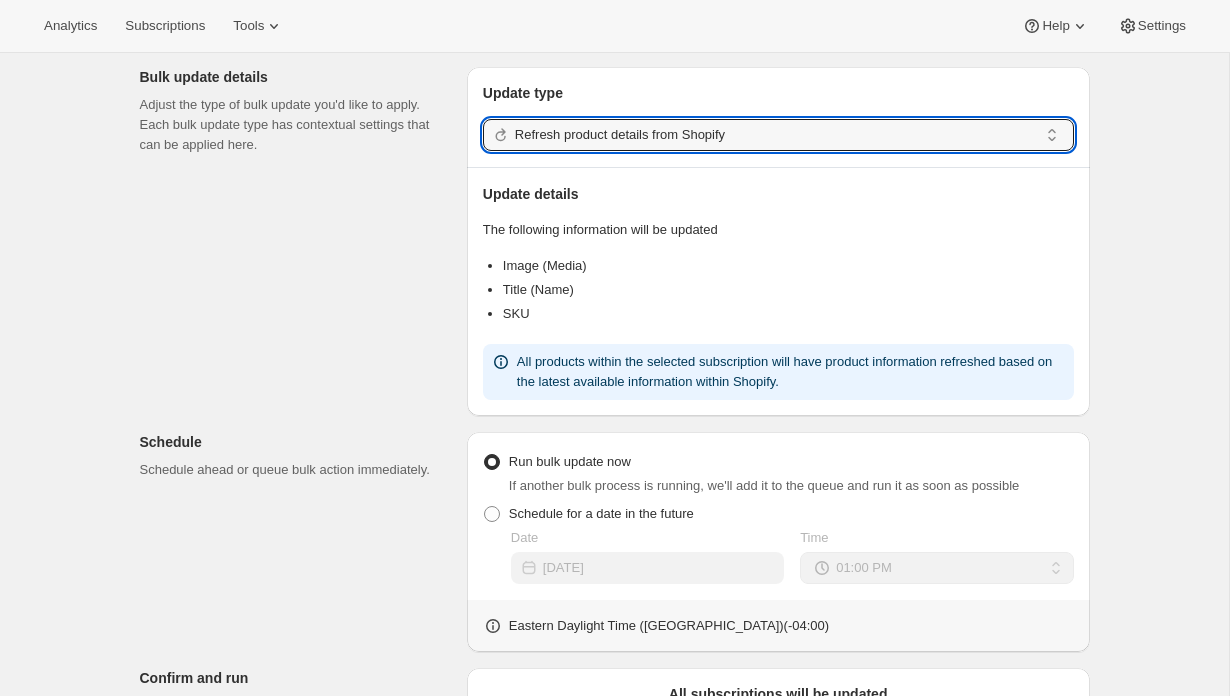 scroll, scrollTop: 207, scrollLeft: 0, axis: vertical 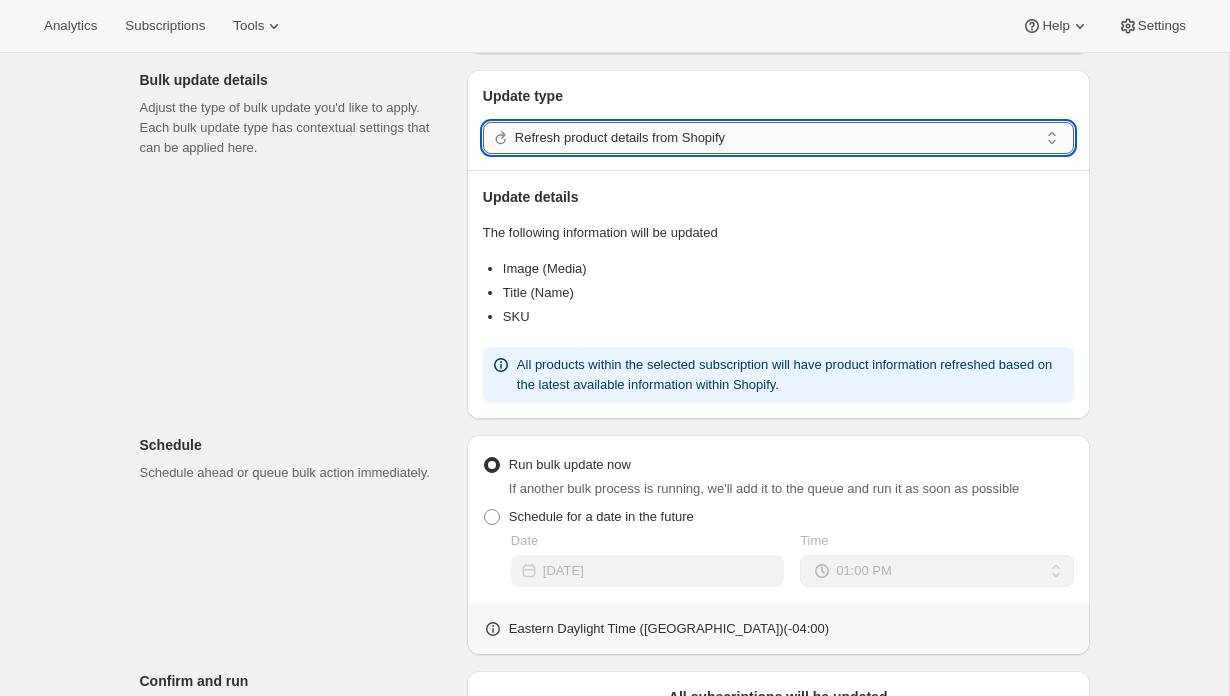 click on "Refresh product details from Shopify" at bounding box center (776, 138) 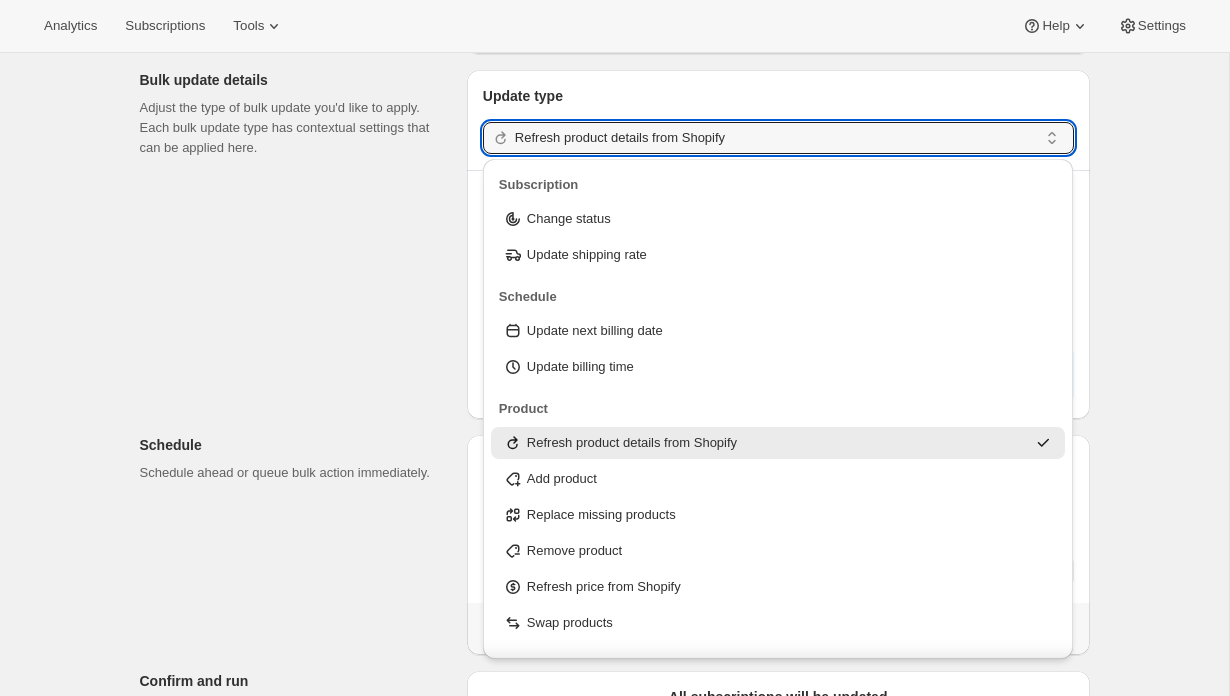 click on "Refresh price from Shopify" at bounding box center (604, 587) 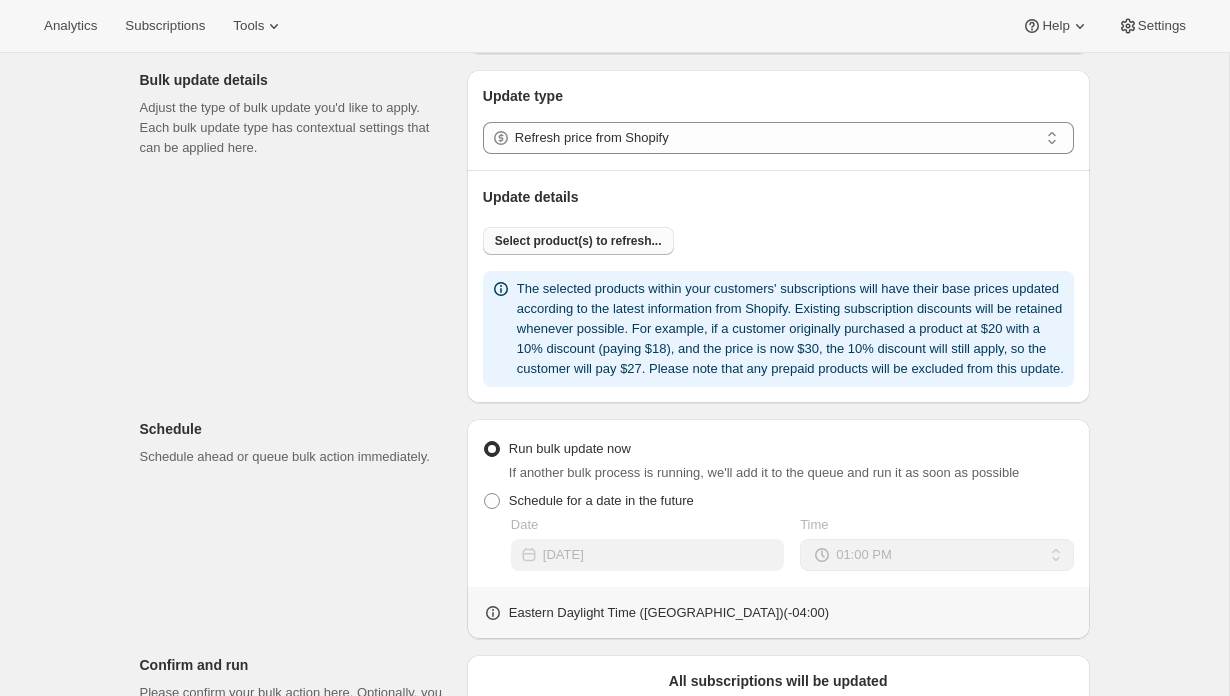 click on "Select product(s) to refresh..." at bounding box center (578, 241) 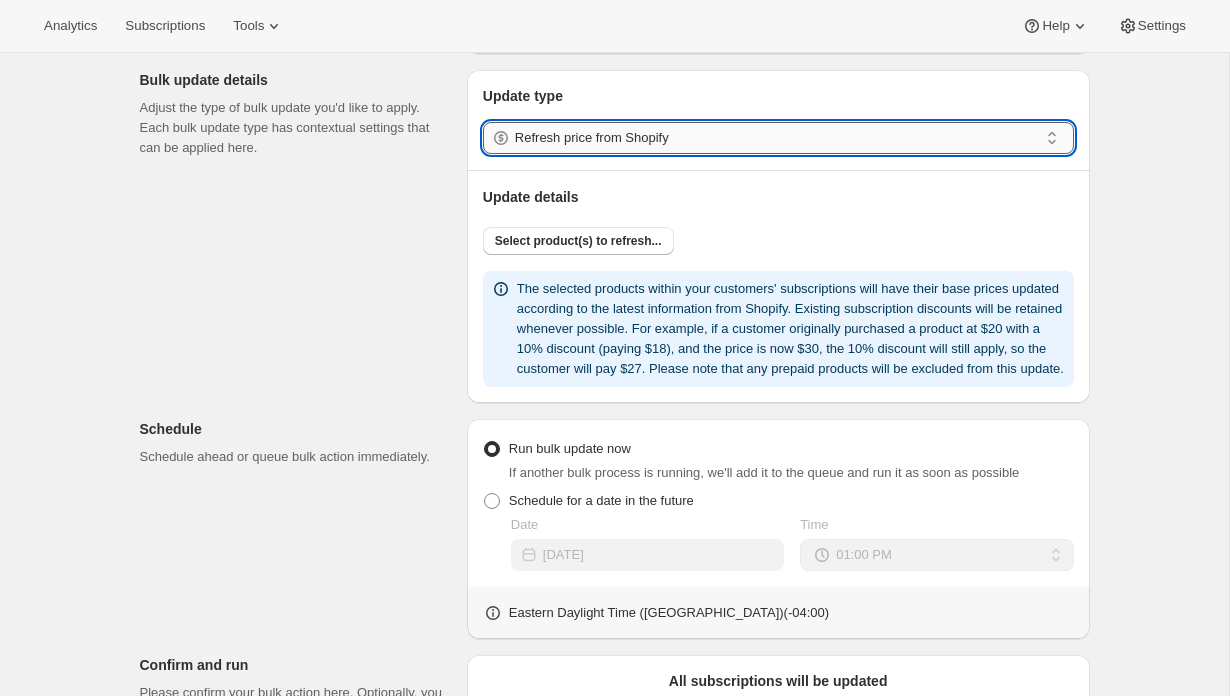 click on "Refresh price from Shopify" at bounding box center (776, 138) 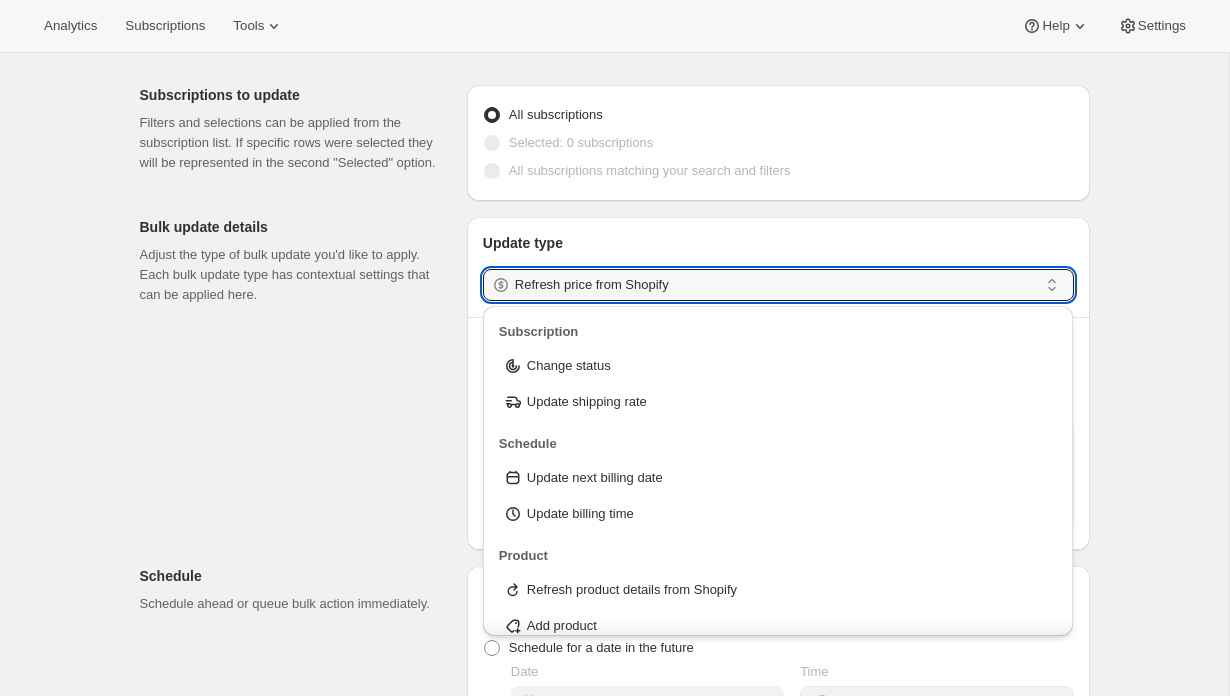 scroll, scrollTop: 0, scrollLeft: 0, axis: both 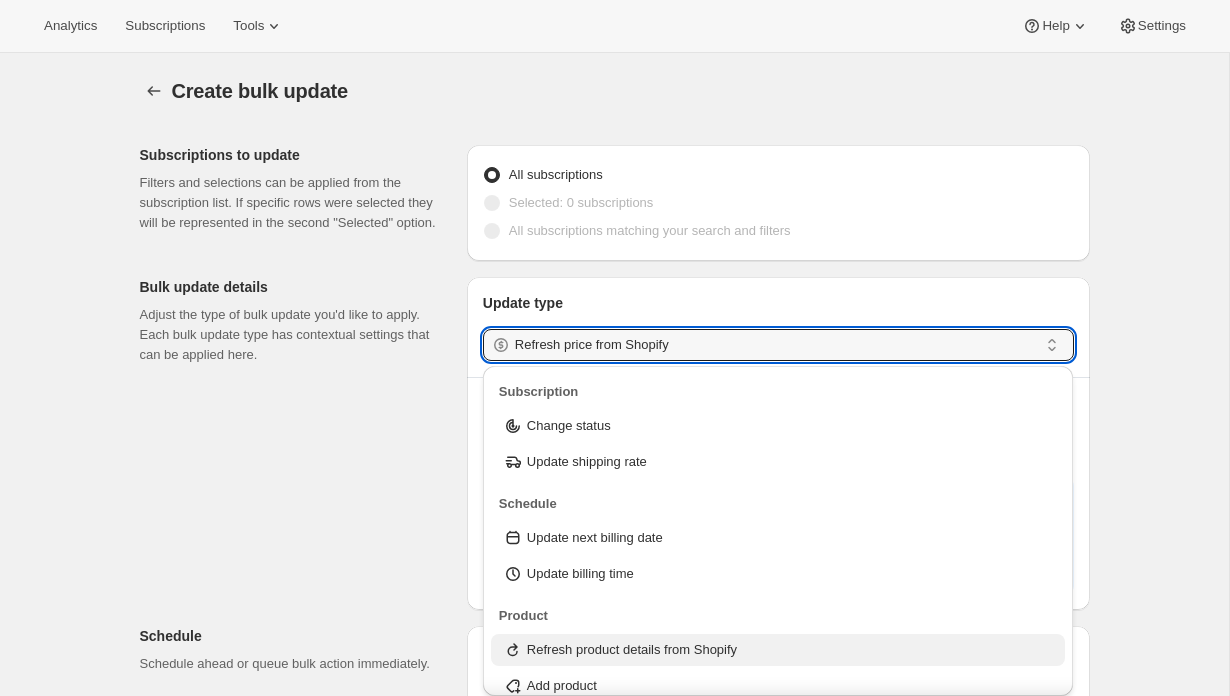 click on "Refresh product details from Shopify" at bounding box center [778, 650] 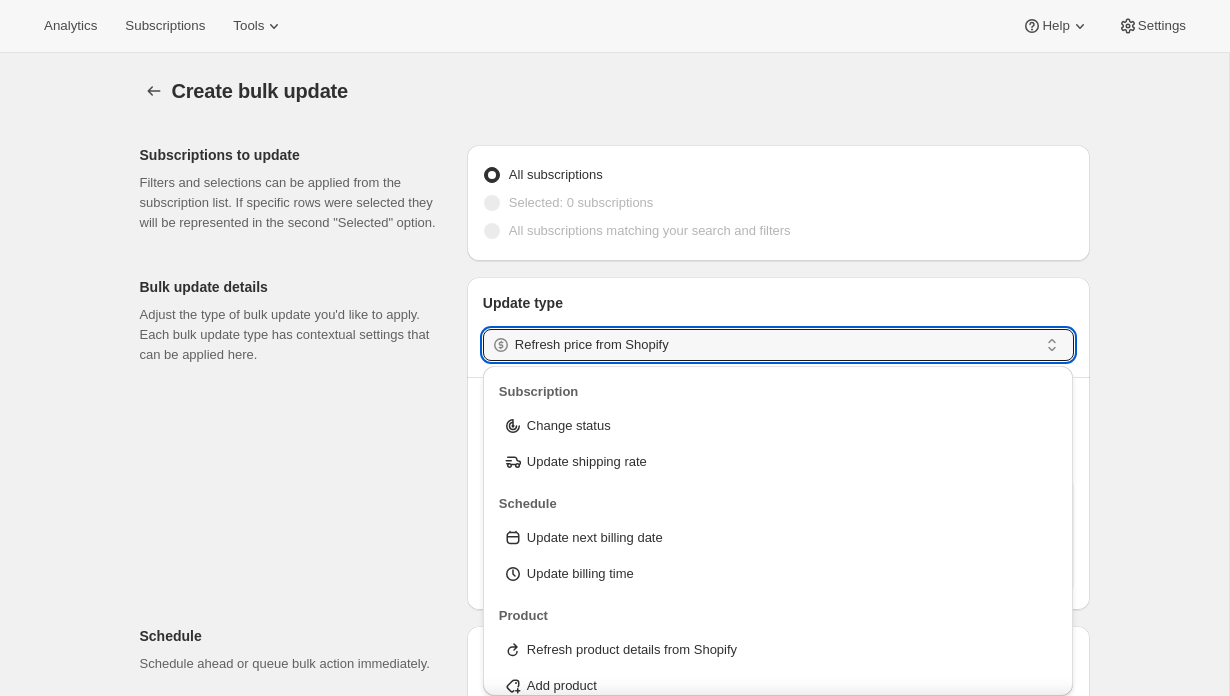 type on "Refresh product details from Shopify" 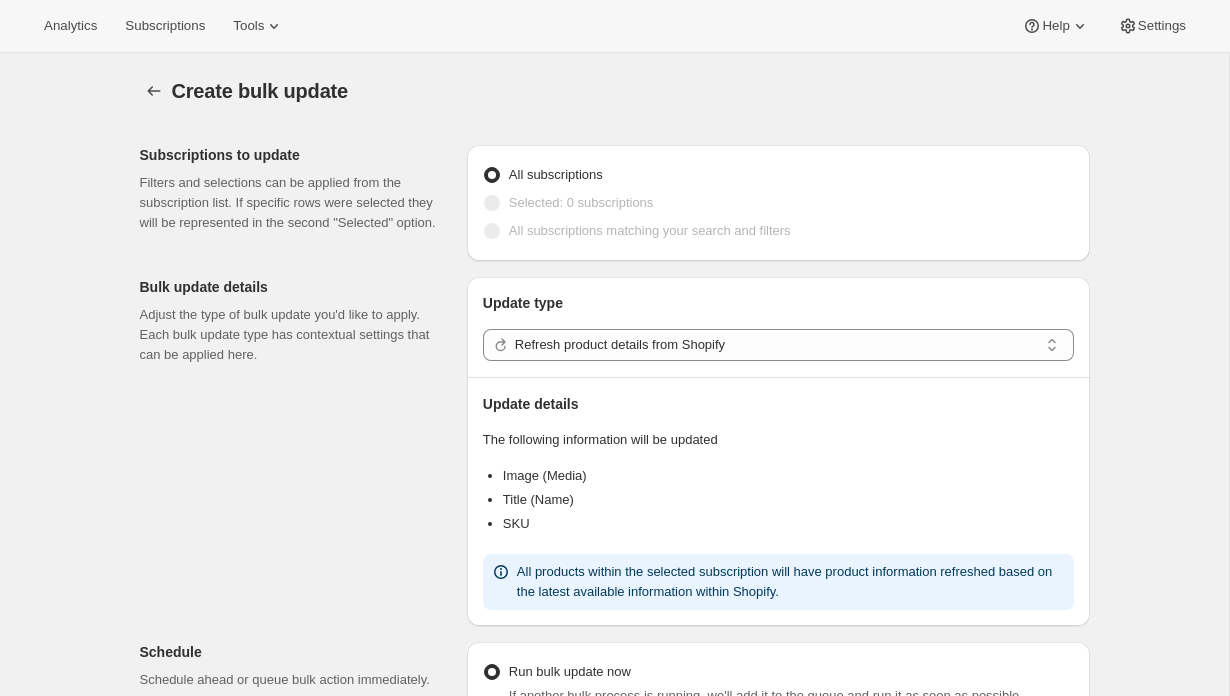 click on "Create bulk update" at bounding box center (631, 91) 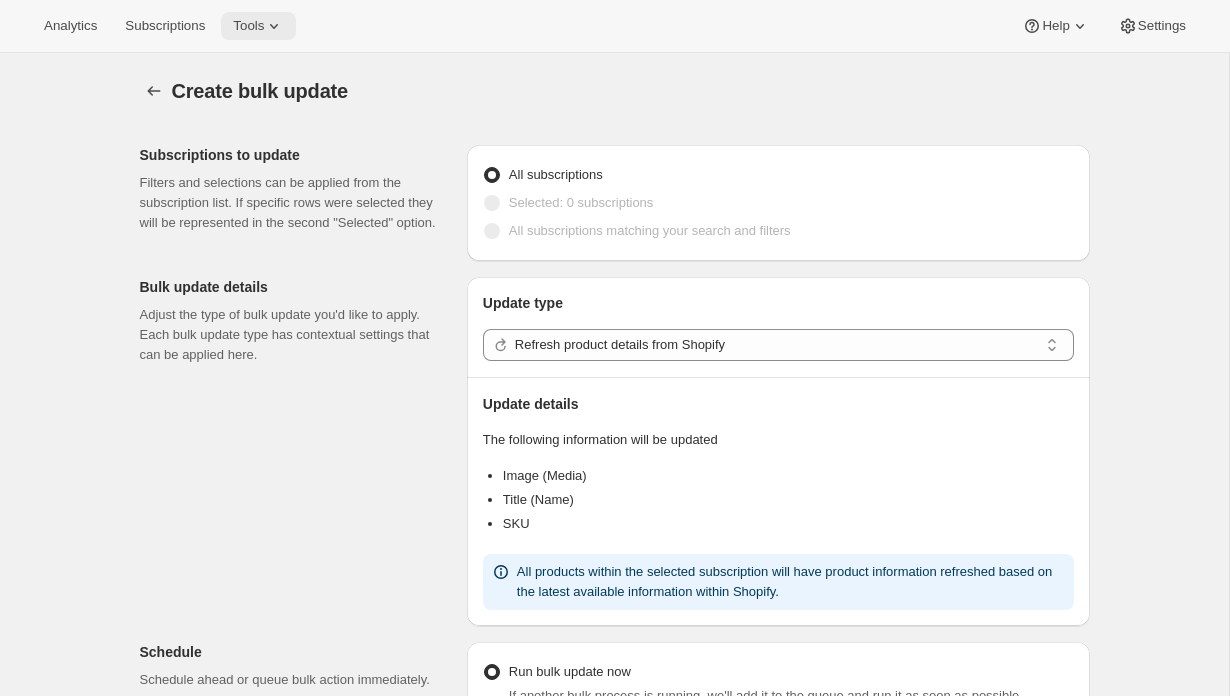 click on "Tools" at bounding box center (248, 26) 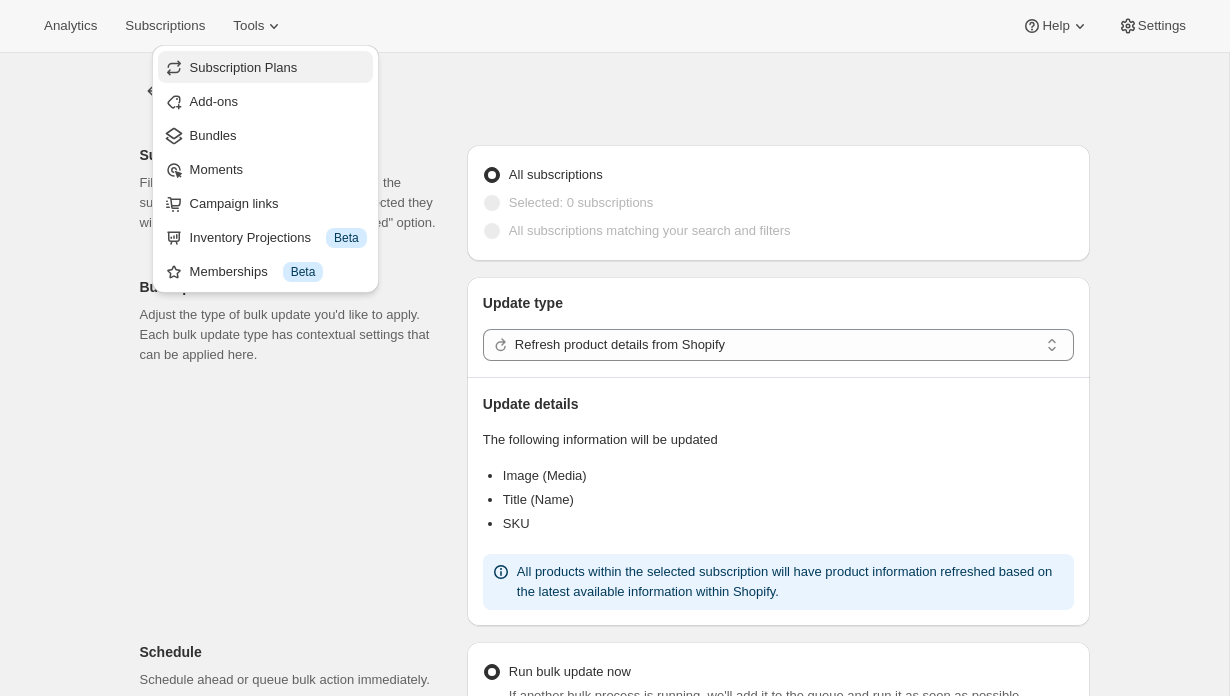 click on "Subscription Plans" at bounding box center (244, 67) 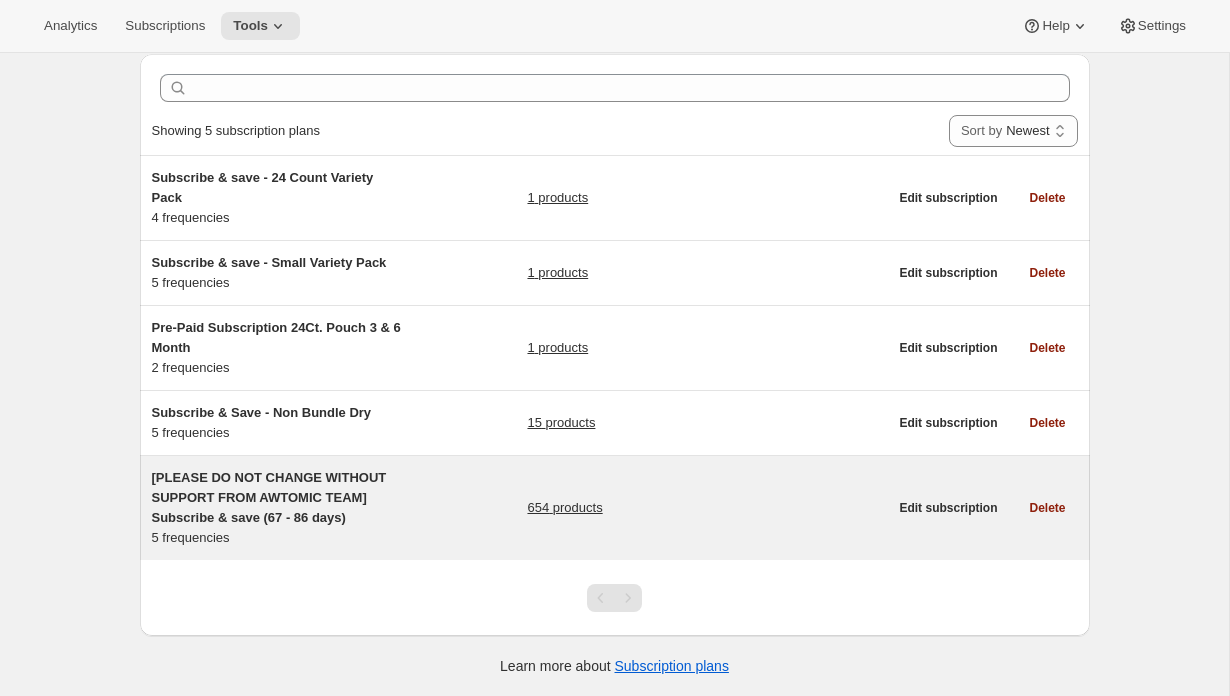 scroll, scrollTop: 0, scrollLeft: 0, axis: both 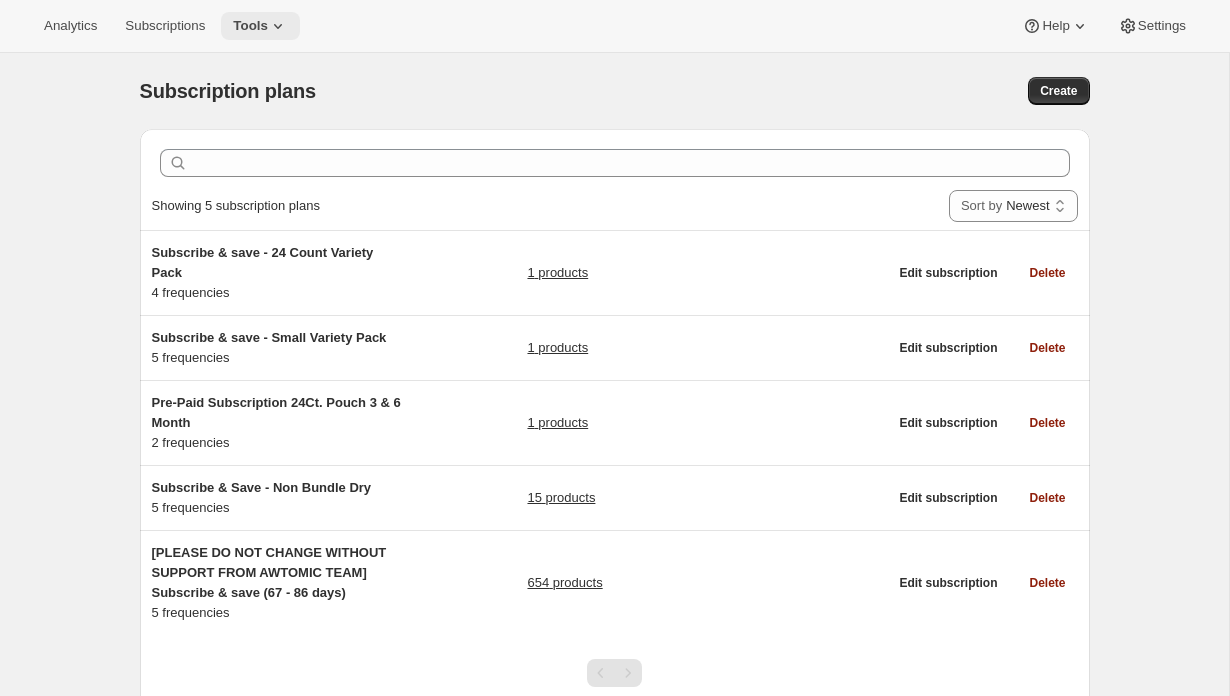 click on "Tools" at bounding box center (250, 26) 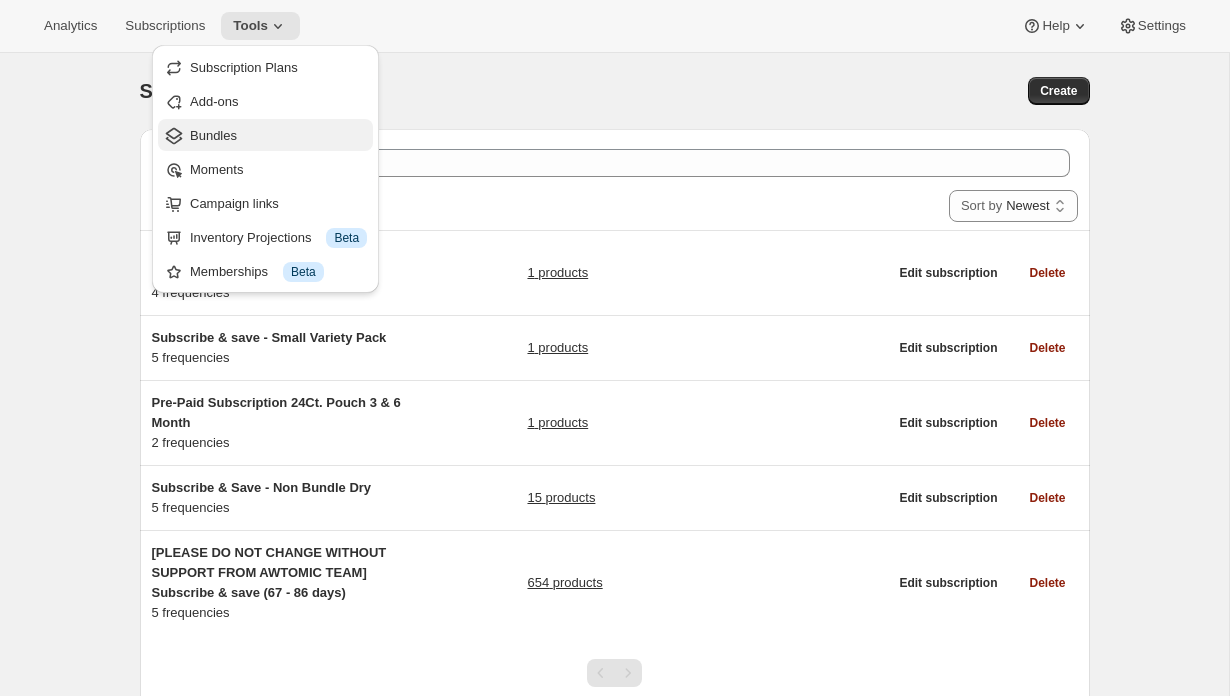 click on "Bundles" at bounding box center (278, 136) 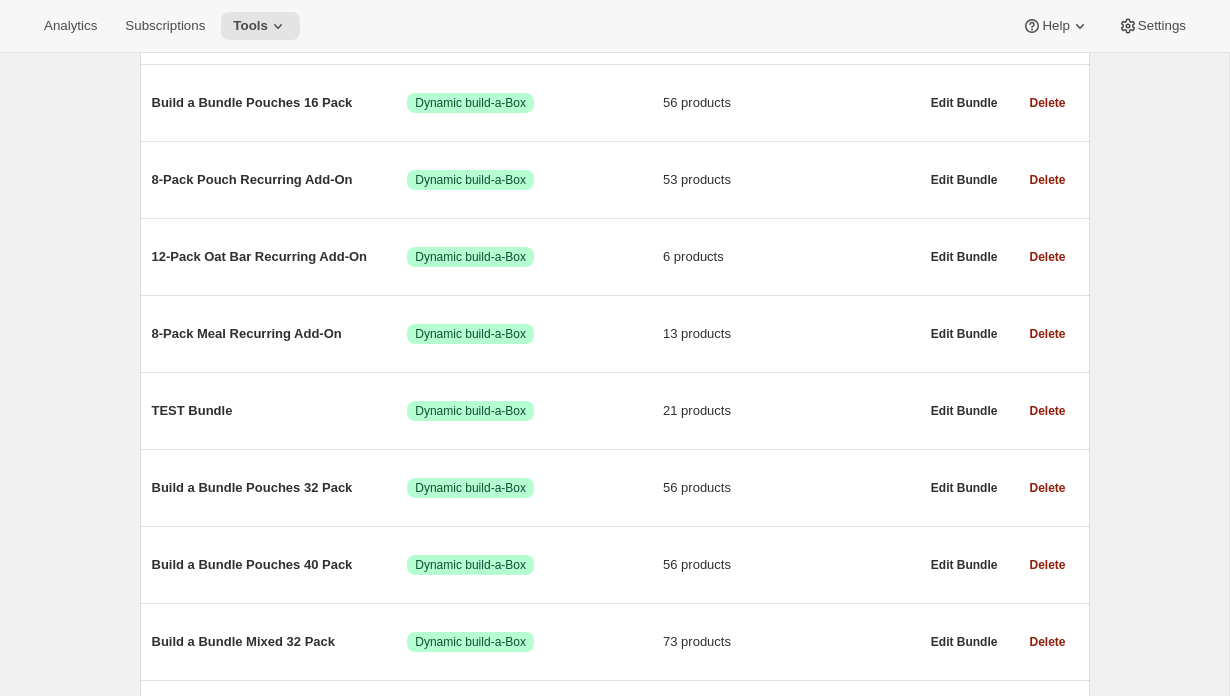 scroll, scrollTop: 455, scrollLeft: 0, axis: vertical 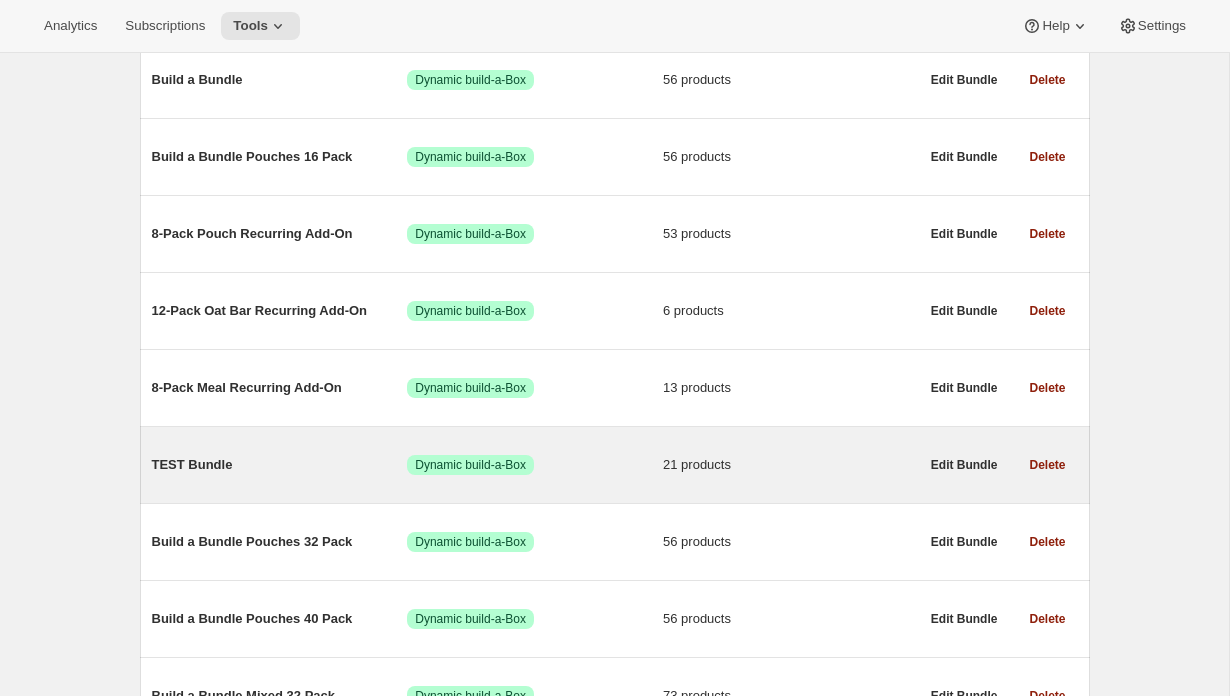 click on "TEST Bundle" at bounding box center [280, 465] 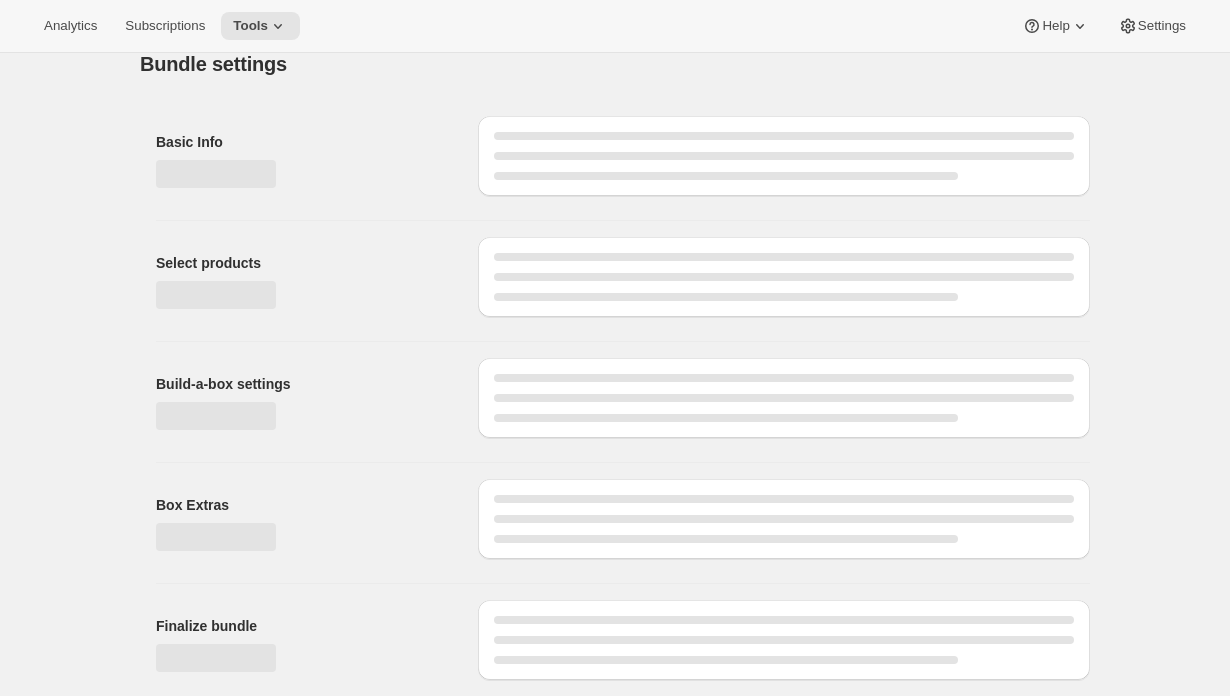 scroll, scrollTop: 0, scrollLeft: 0, axis: both 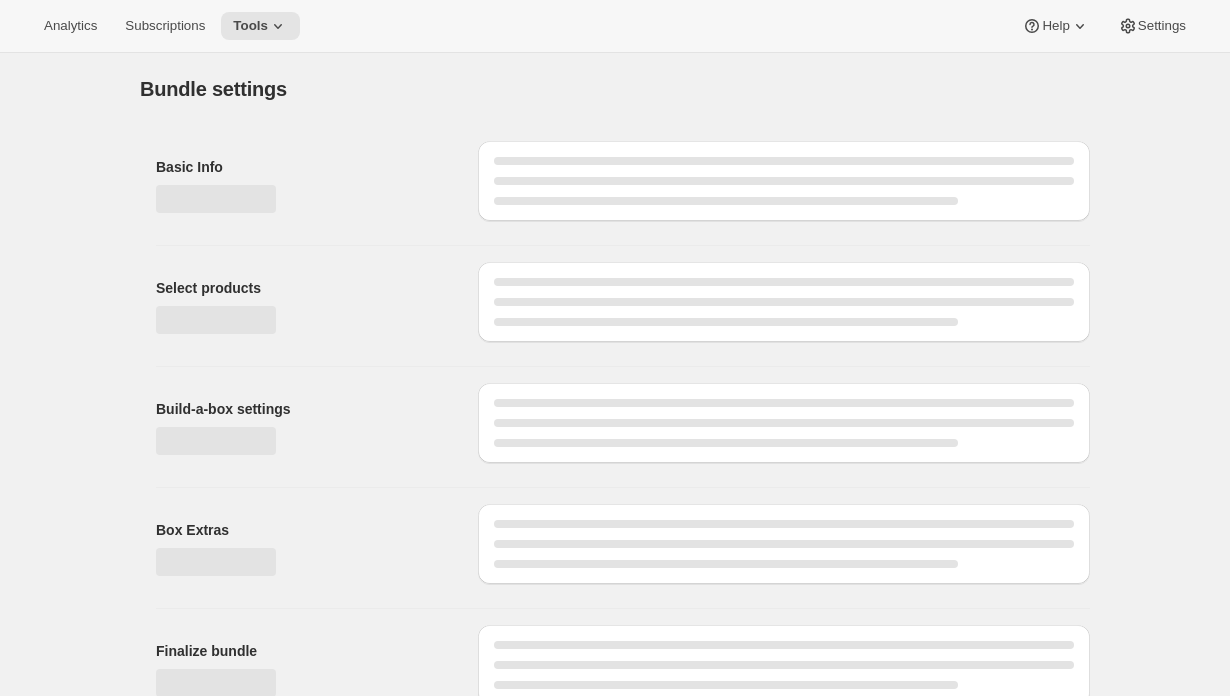 type on "TEST Bundle" 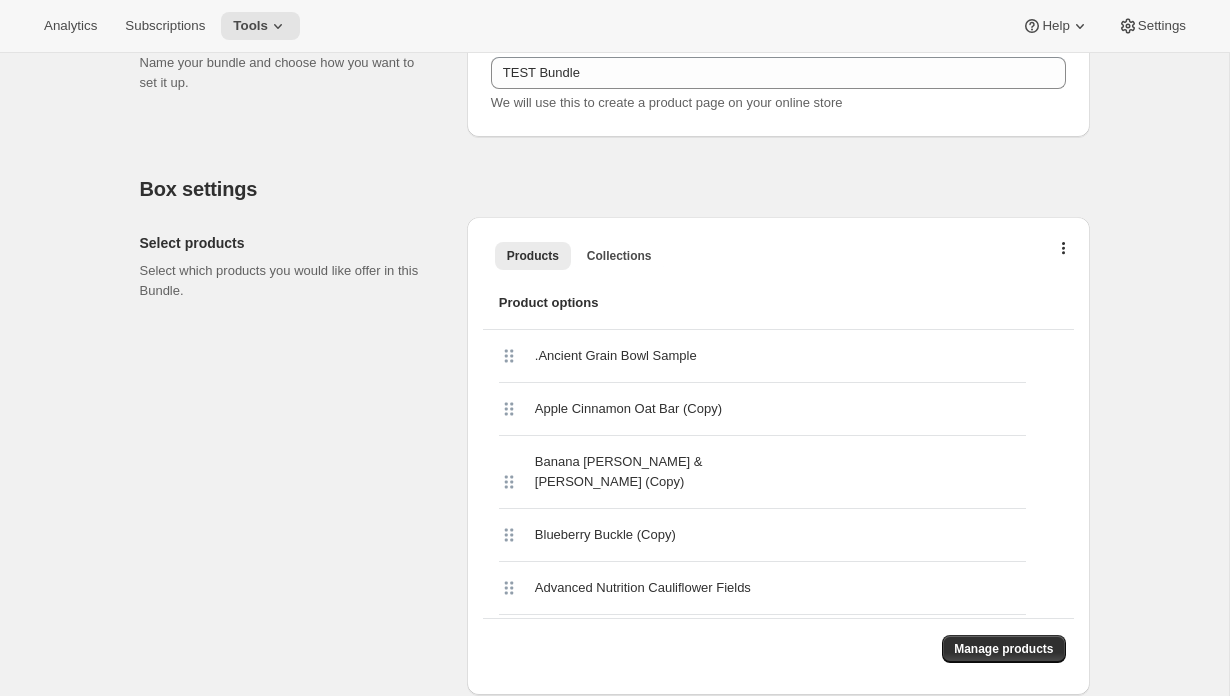 scroll, scrollTop: 0, scrollLeft: 0, axis: both 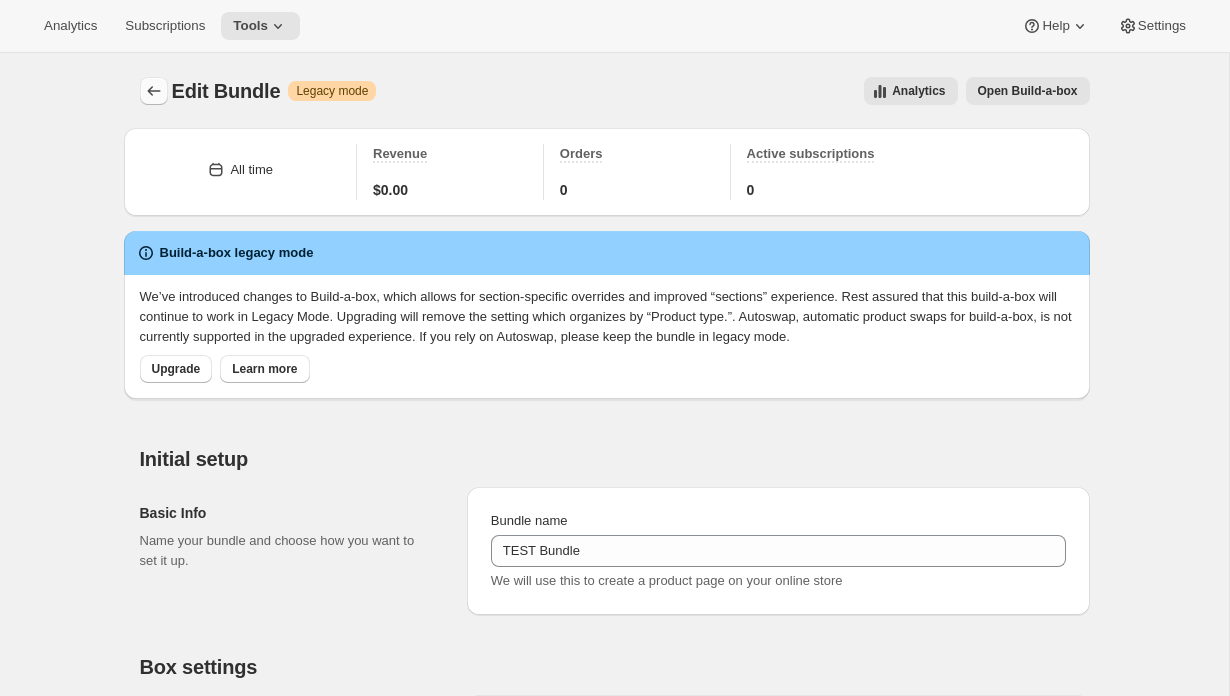 click 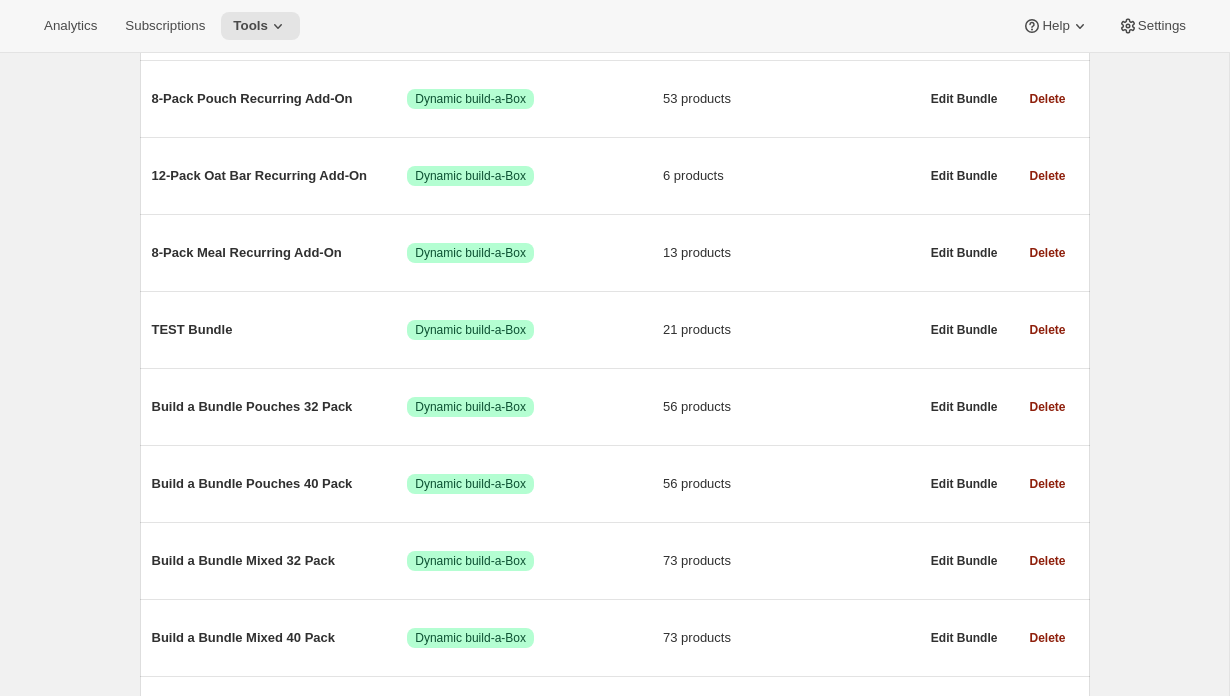 scroll, scrollTop: 448, scrollLeft: 0, axis: vertical 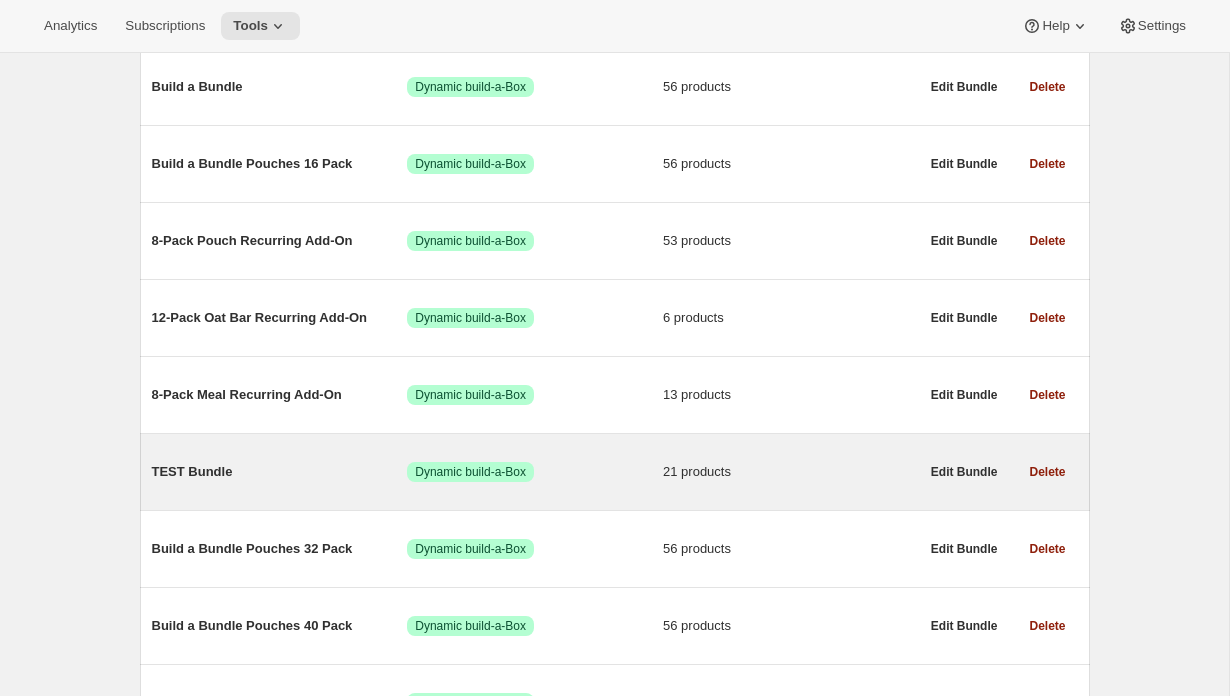 click on "TEST Bundle Success Dynamic build-a-Box 21 products" at bounding box center (535, 472) 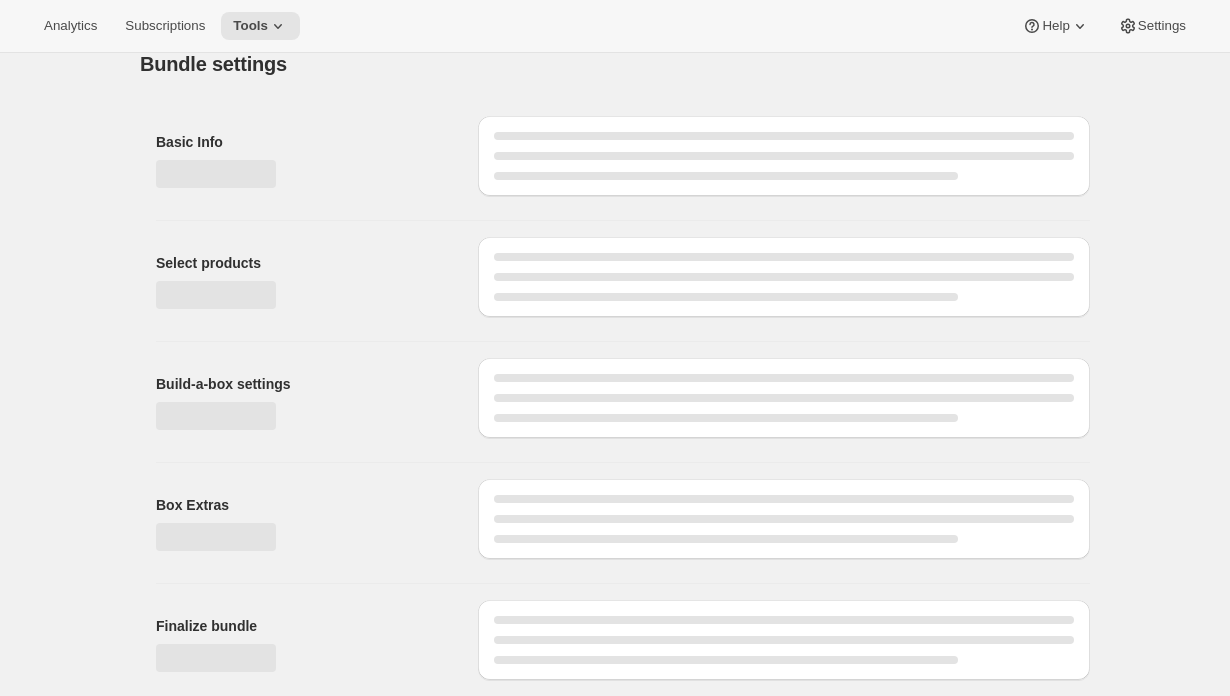 scroll, scrollTop: 0, scrollLeft: 0, axis: both 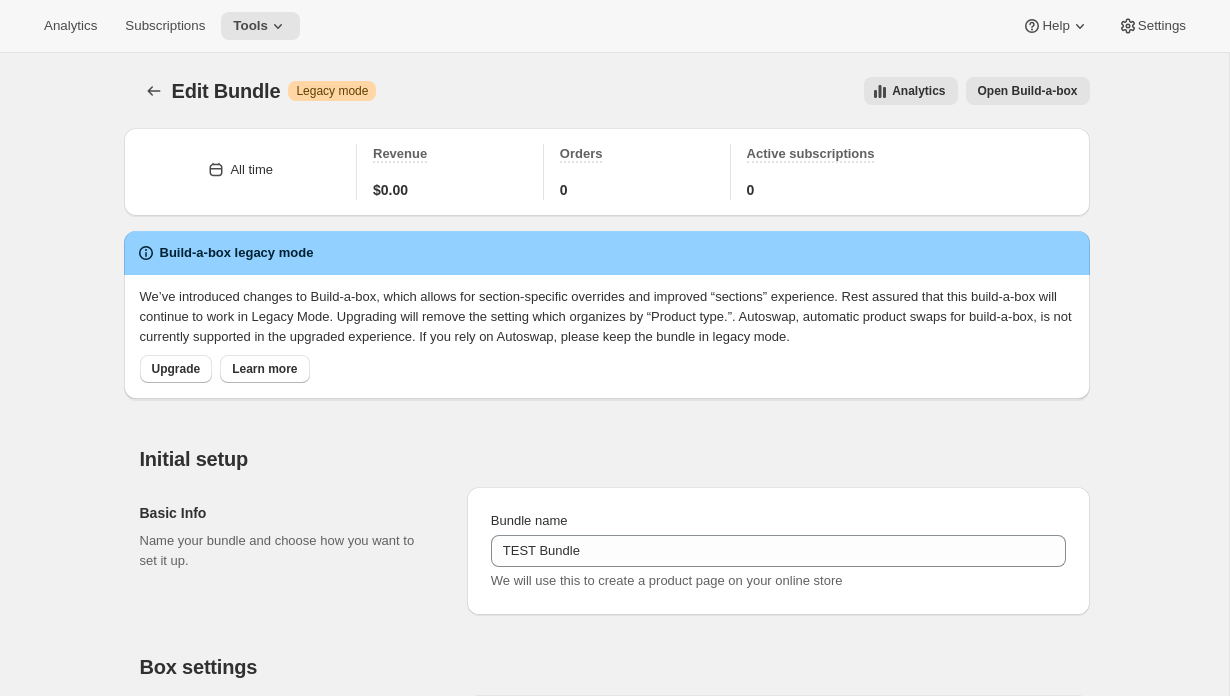 type on "TEST Bundle" 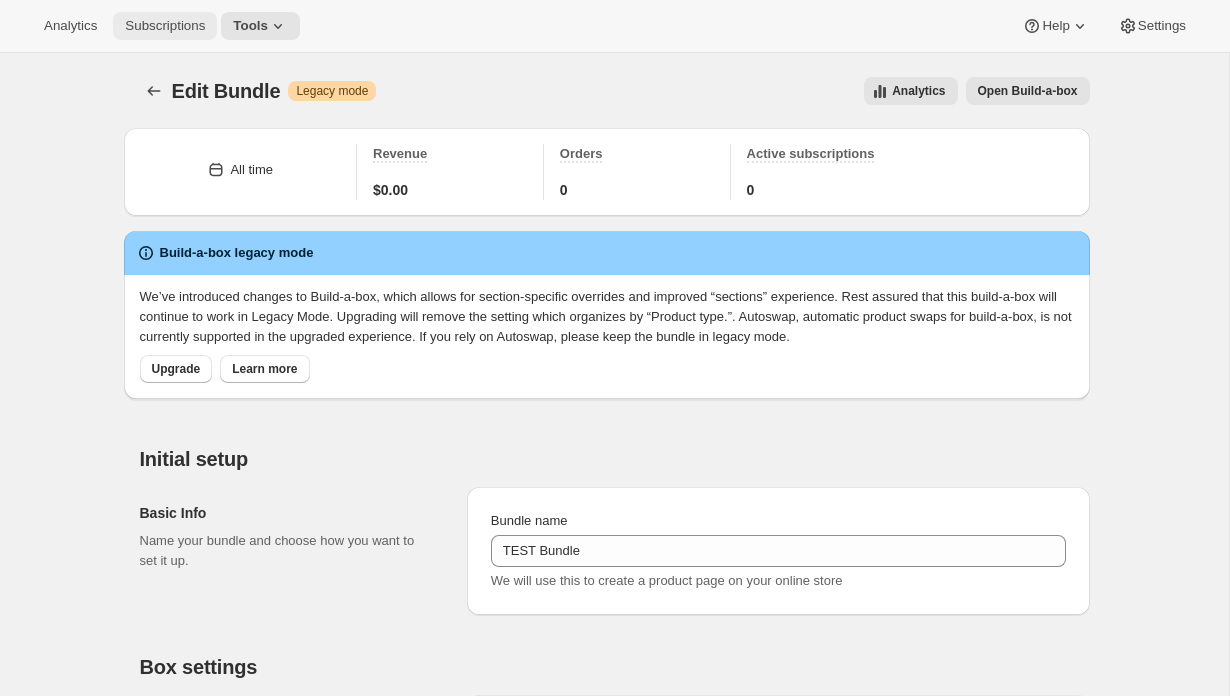 click on "Subscriptions" at bounding box center [165, 26] 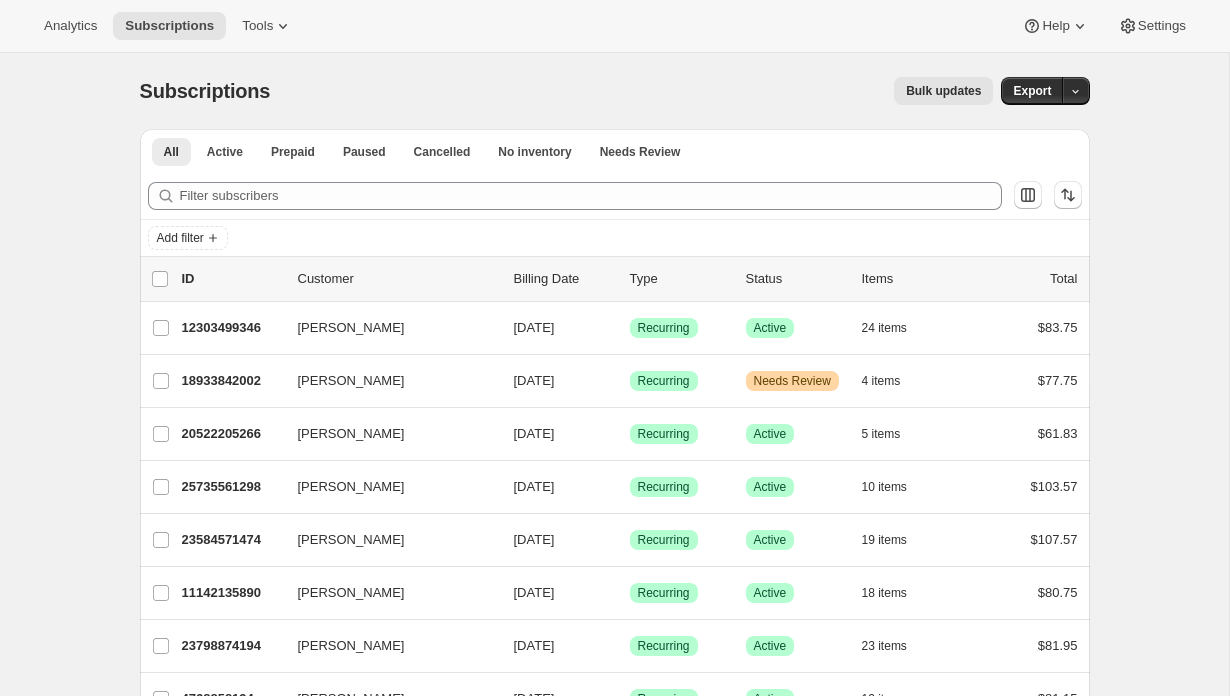 click on "Bulk updates" at bounding box center (943, 91) 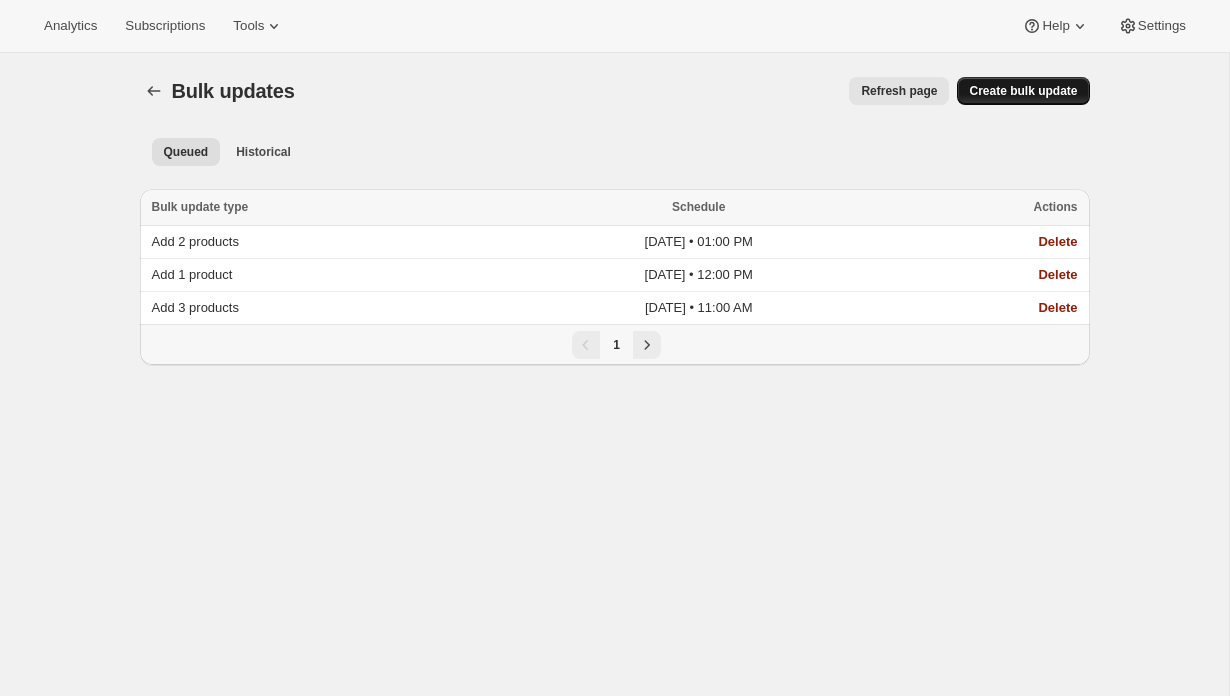 click on "Create bulk update" at bounding box center [1023, 91] 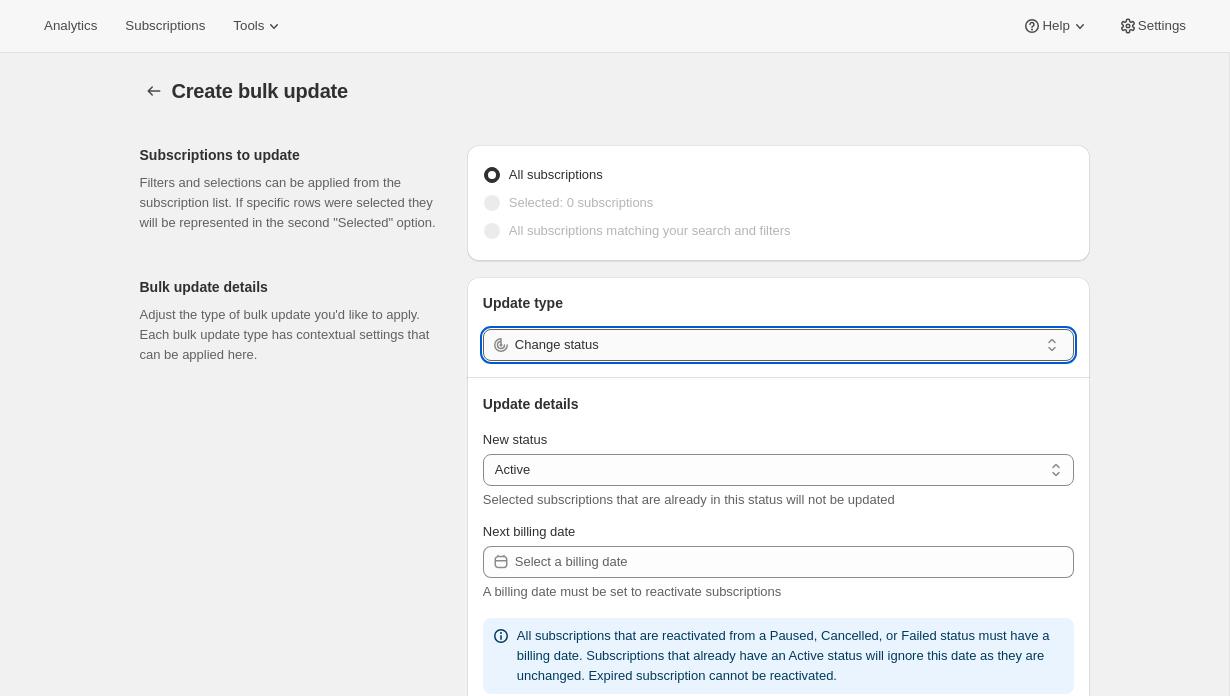 click on "Change status" at bounding box center (776, 345) 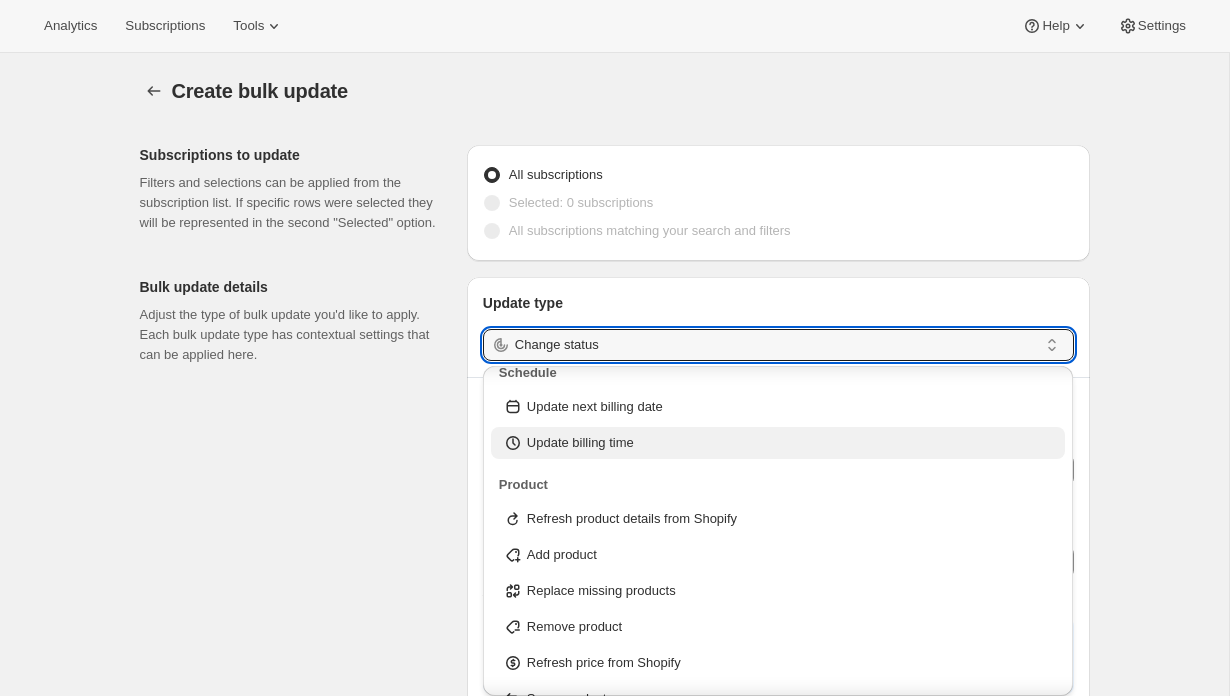 scroll, scrollTop: 130, scrollLeft: 0, axis: vertical 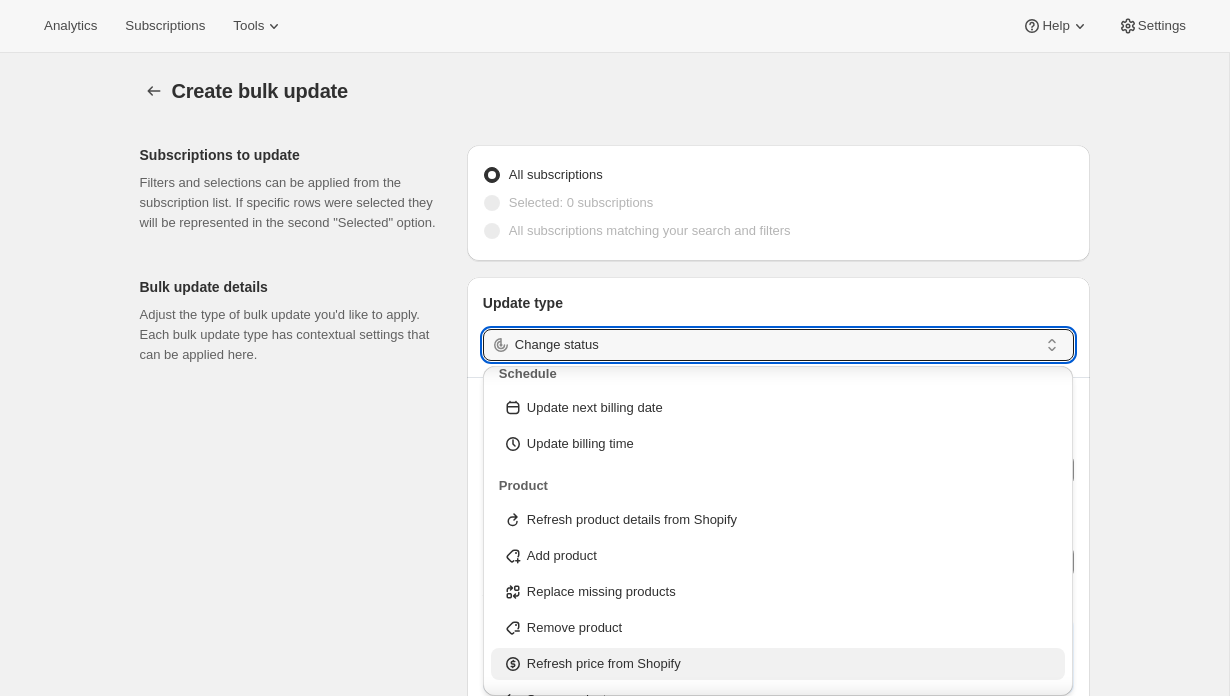 click on "Refresh price from Shopify" at bounding box center [604, 664] 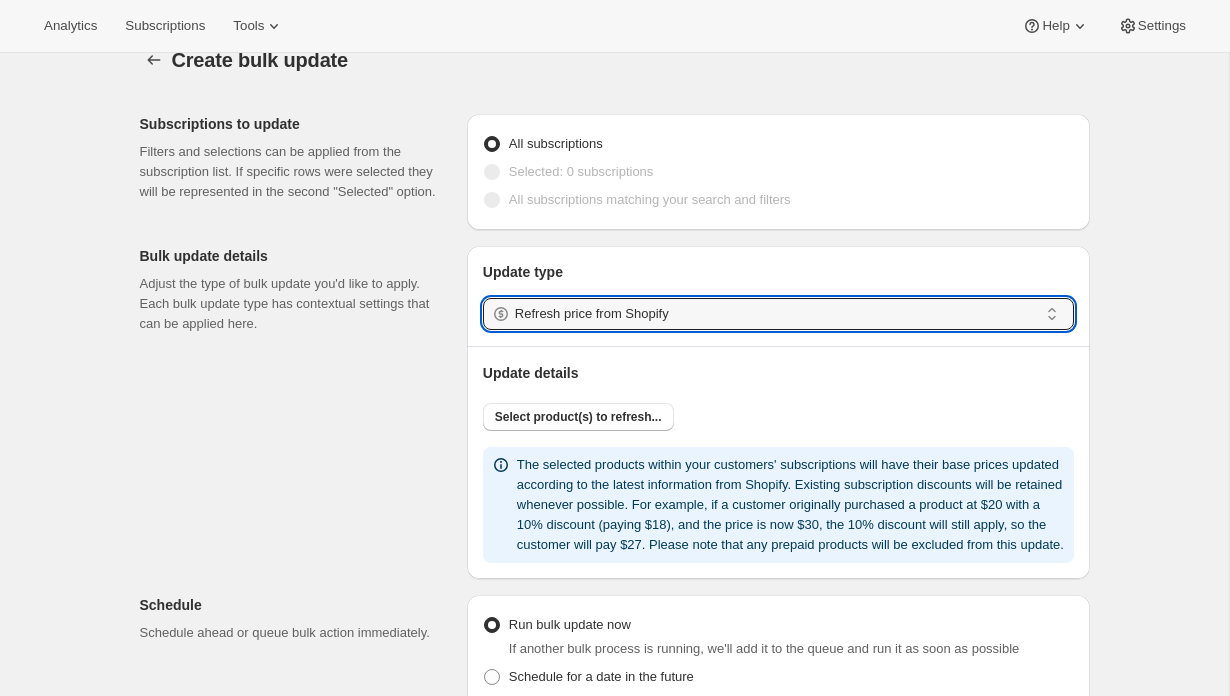 scroll, scrollTop: 35, scrollLeft: 0, axis: vertical 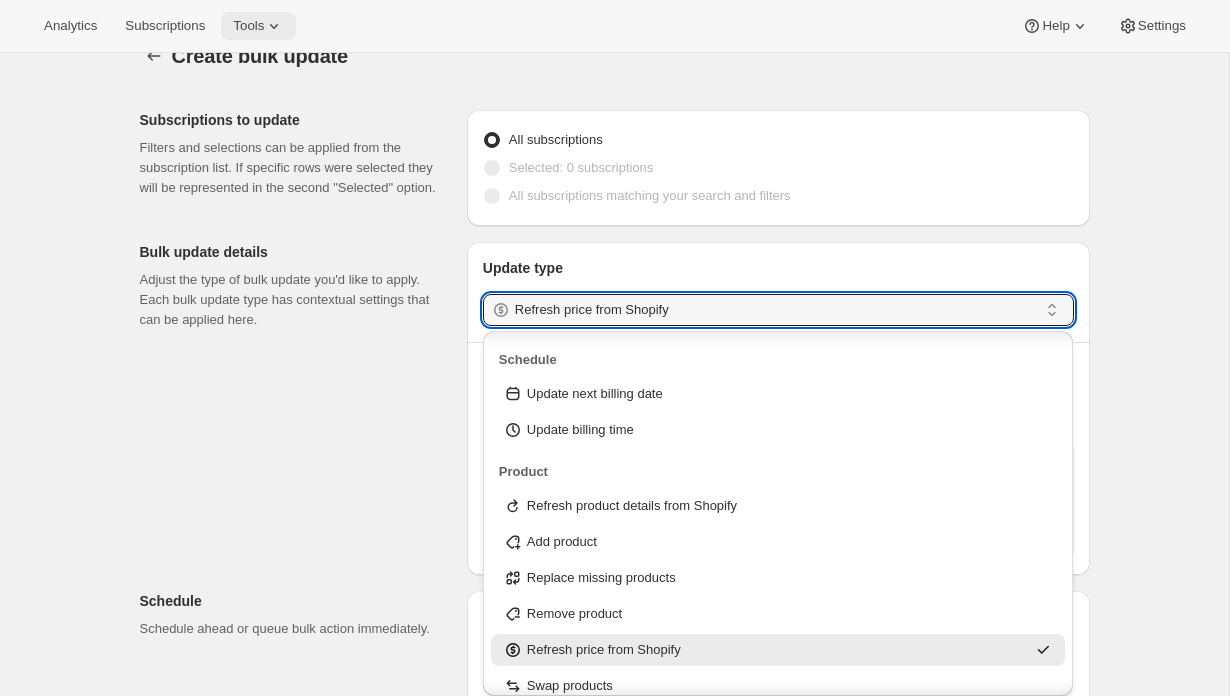 click on "Tools" at bounding box center (248, 26) 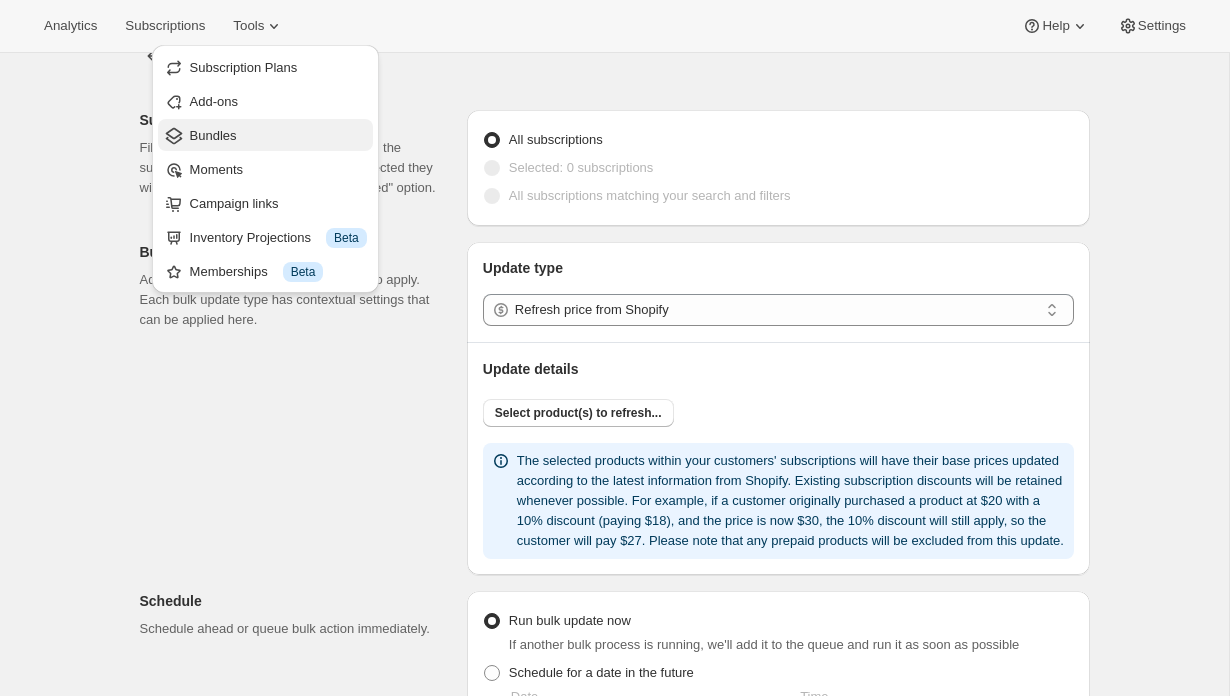 click on "Bundles" at bounding box center (278, 136) 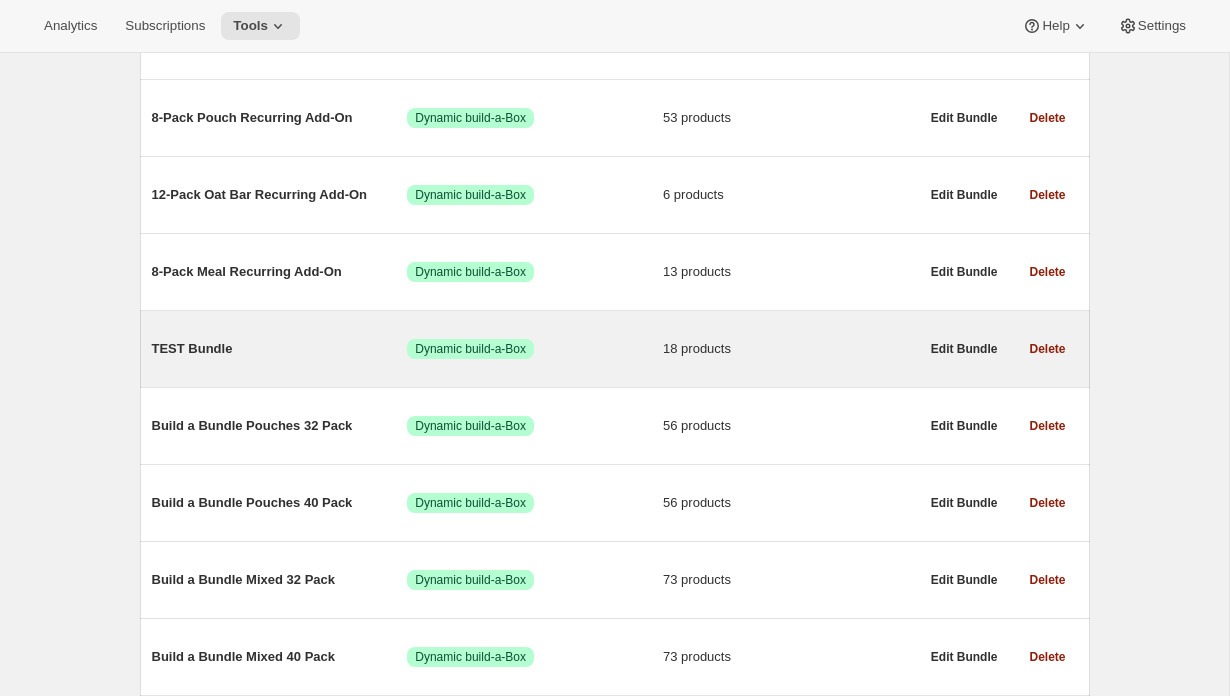 scroll, scrollTop: 630, scrollLeft: 0, axis: vertical 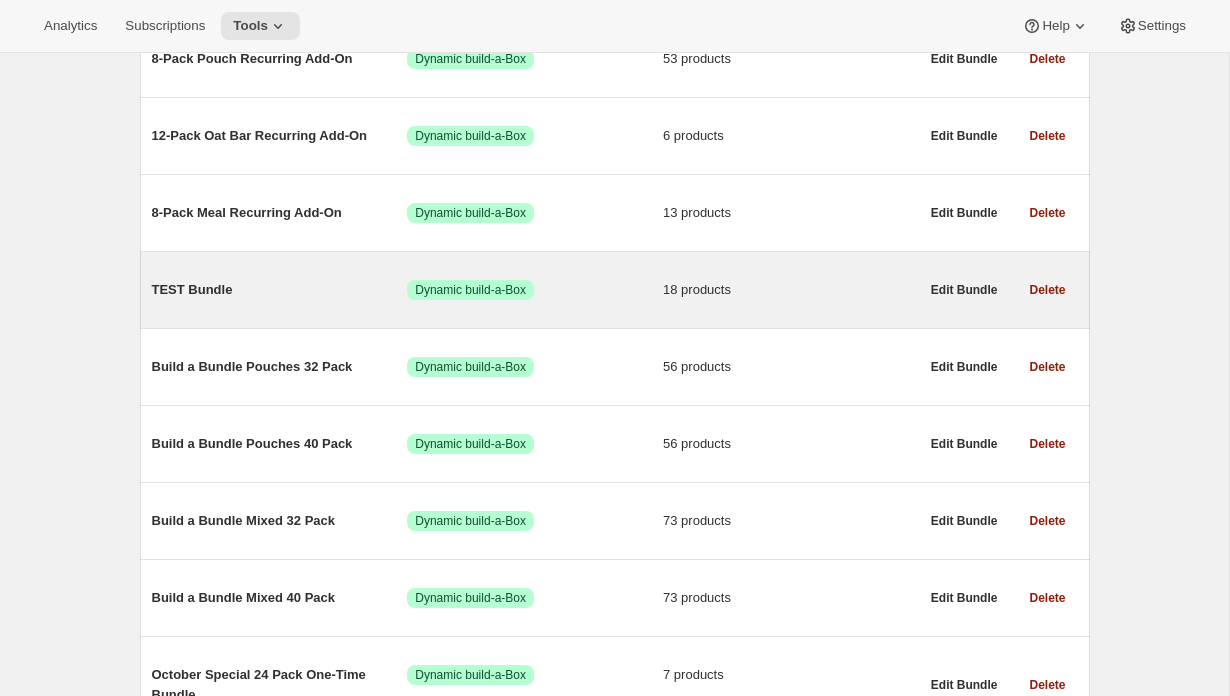 click on "TEST Bundle" at bounding box center (280, 290) 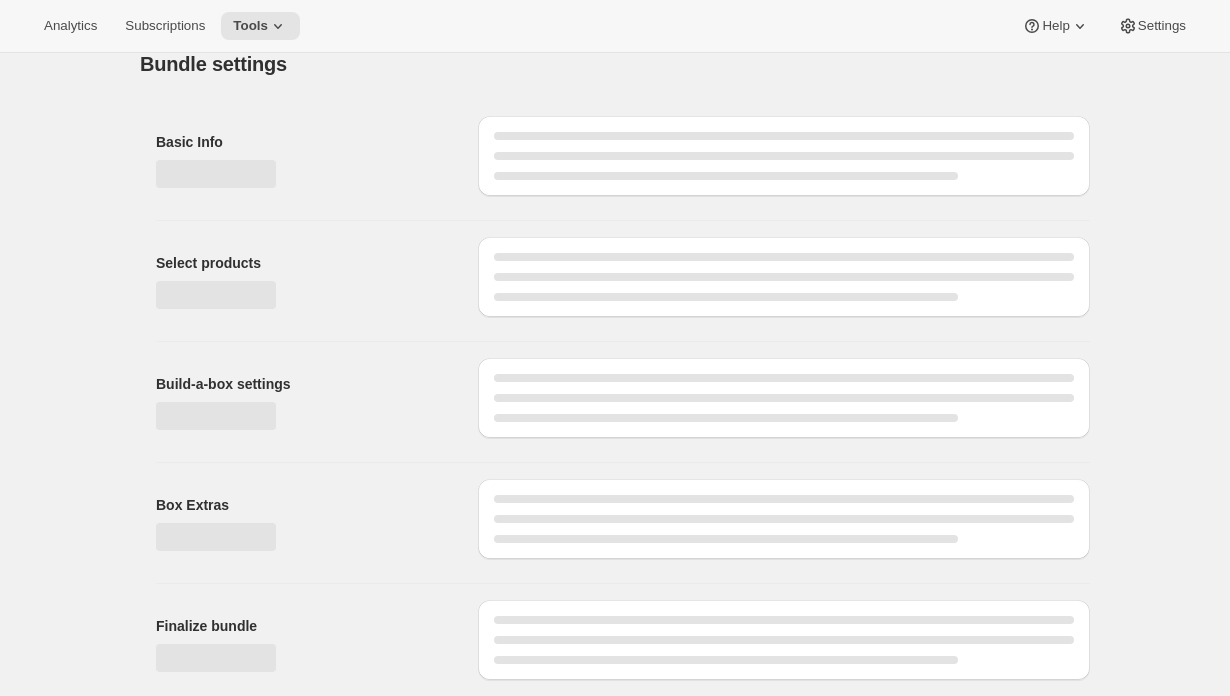scroll, scrollTop: 0, scrollLeft: 0, axis: both 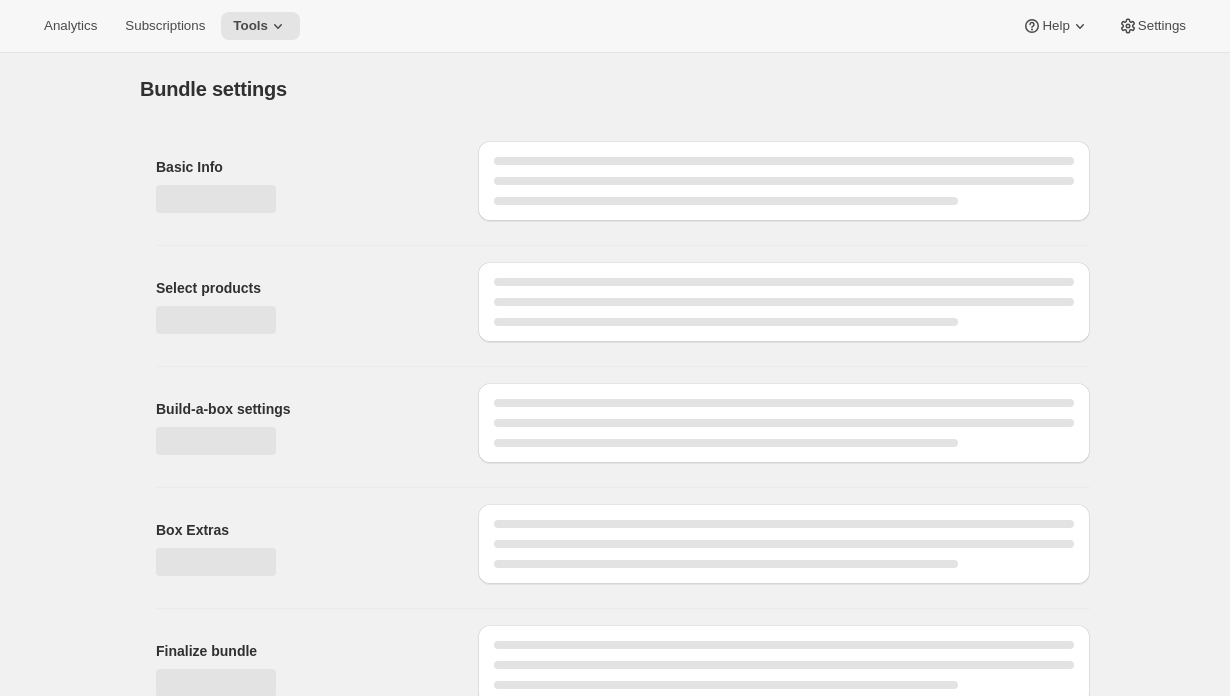 type on "TEST Bundle" 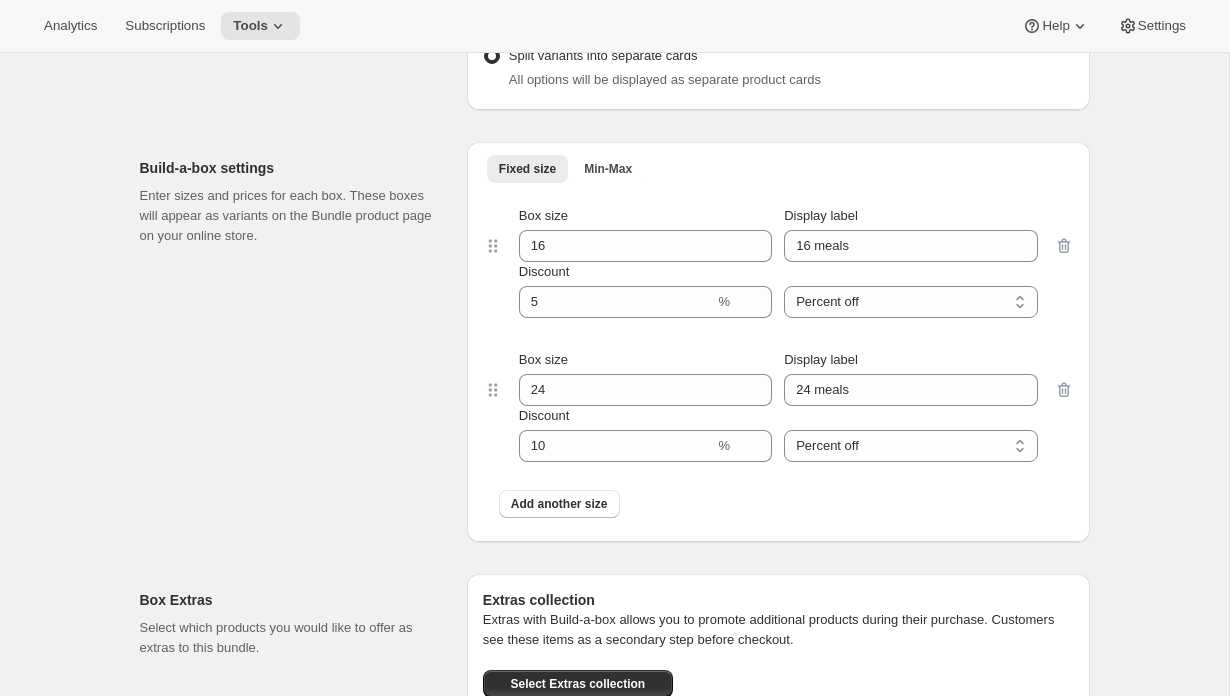 scroll, scrollTop: 1374, scrollLeft: 0, axis: vertical 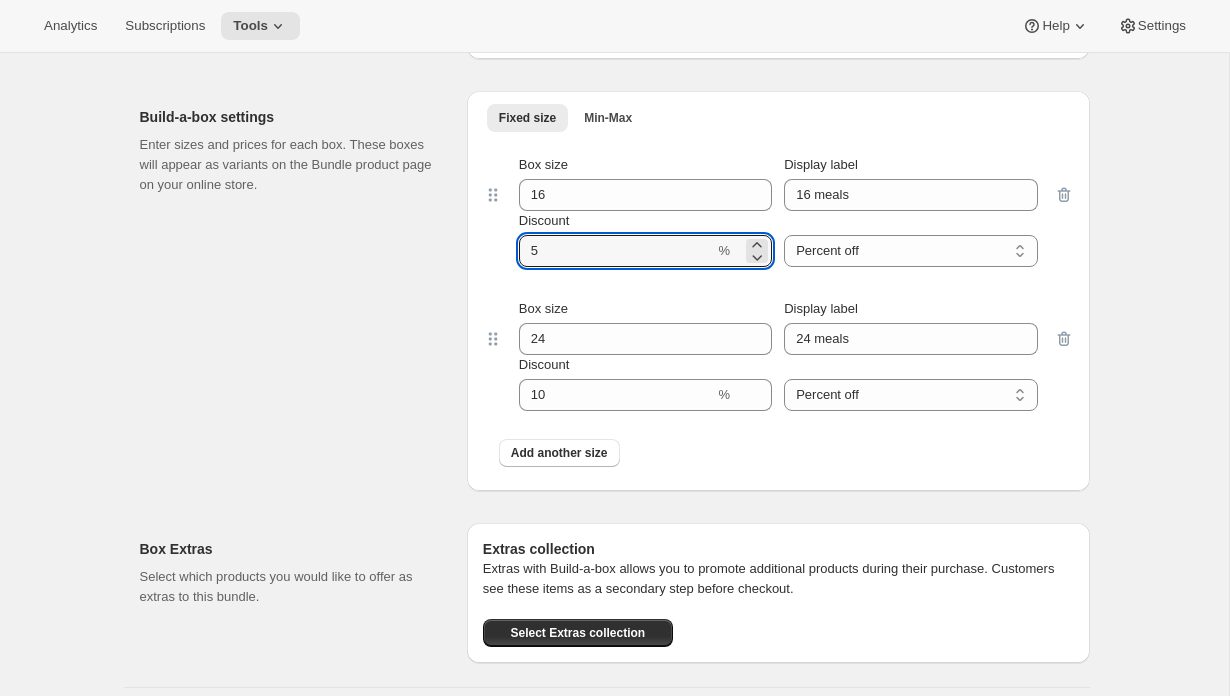 drag, startPoint x: 478, startPoint y: 258, endPoint x: 501, endPoint y: 256, distance: 23.086792 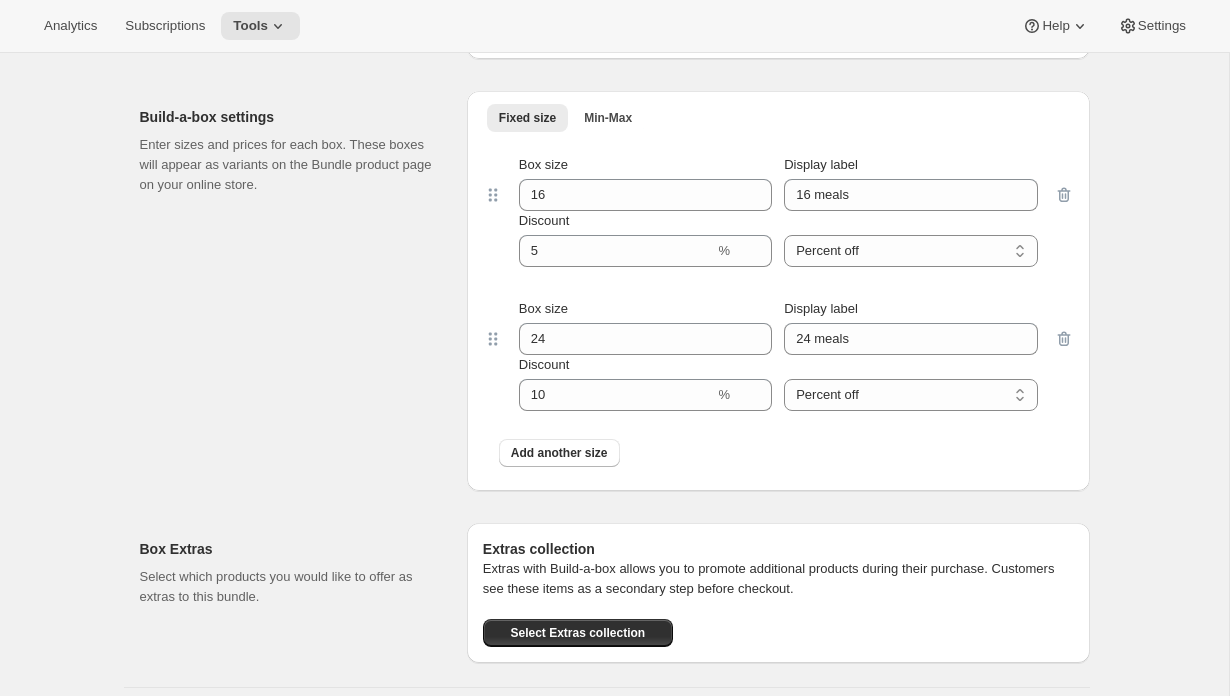 click on "Build-a-box settings Enter sizes and prices for each box. These boxes will appear as variants on the Bundle product page on your online store." at bounding box center (295, 291) 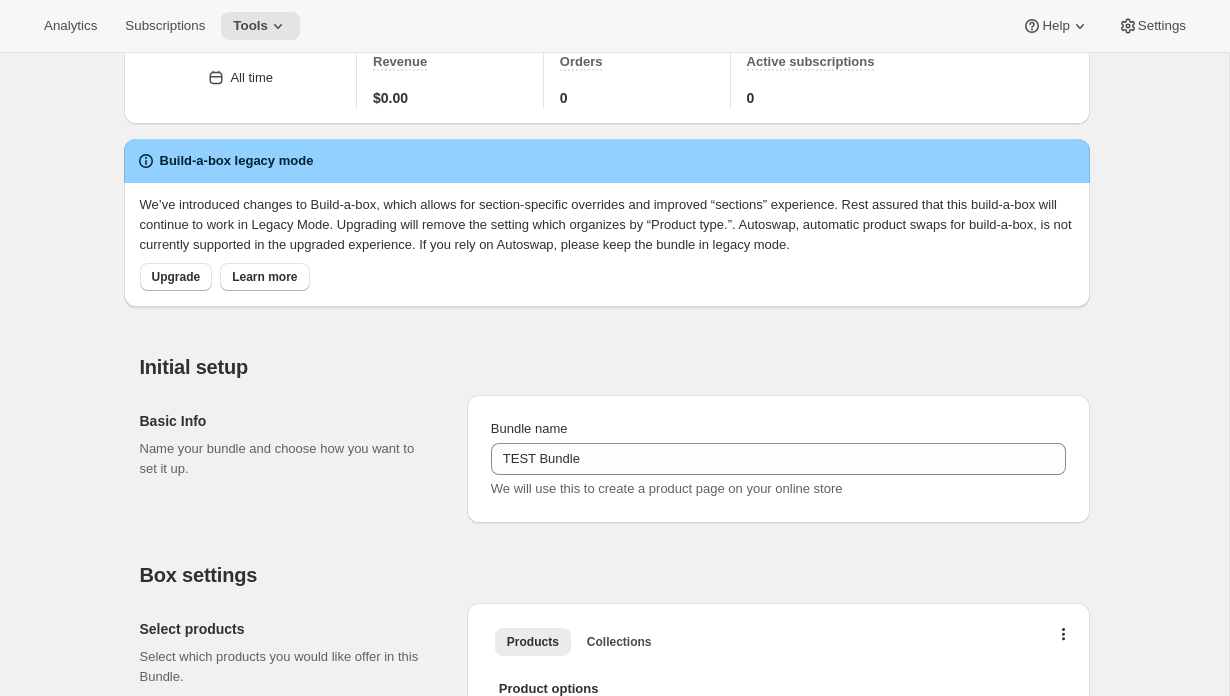 scroll, scrollTop: 0, scrollLeft: 0, axis: both 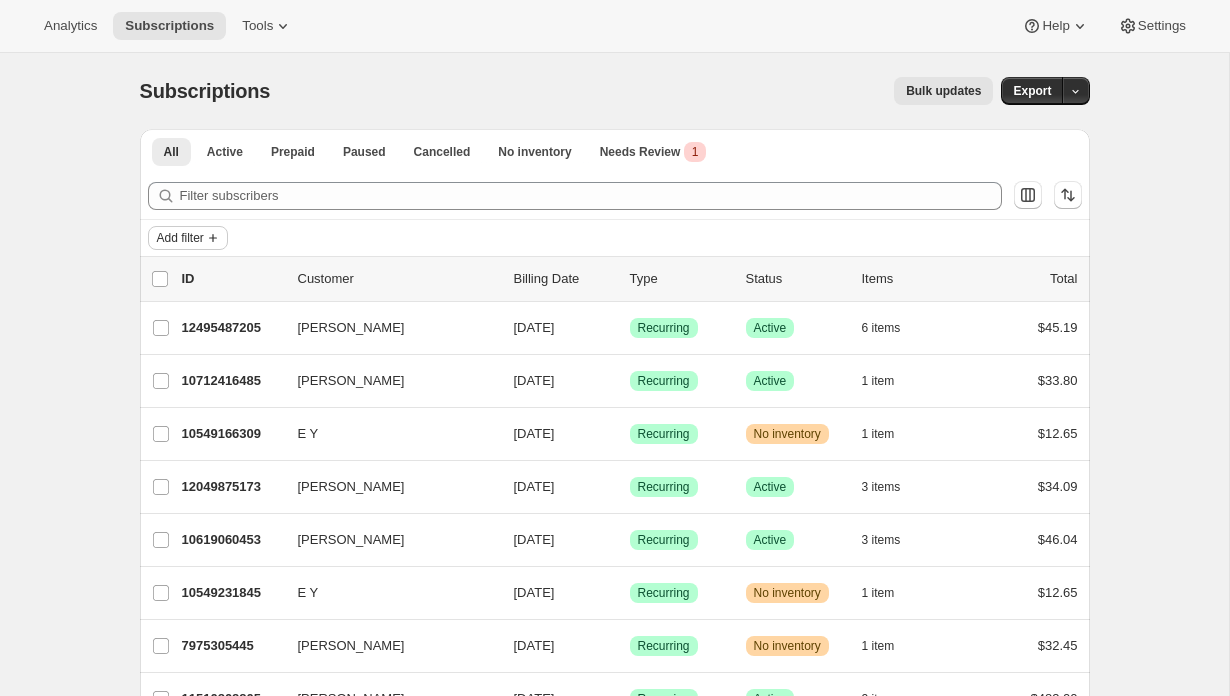 click on "Add filter" at bounding box center [180, 238] 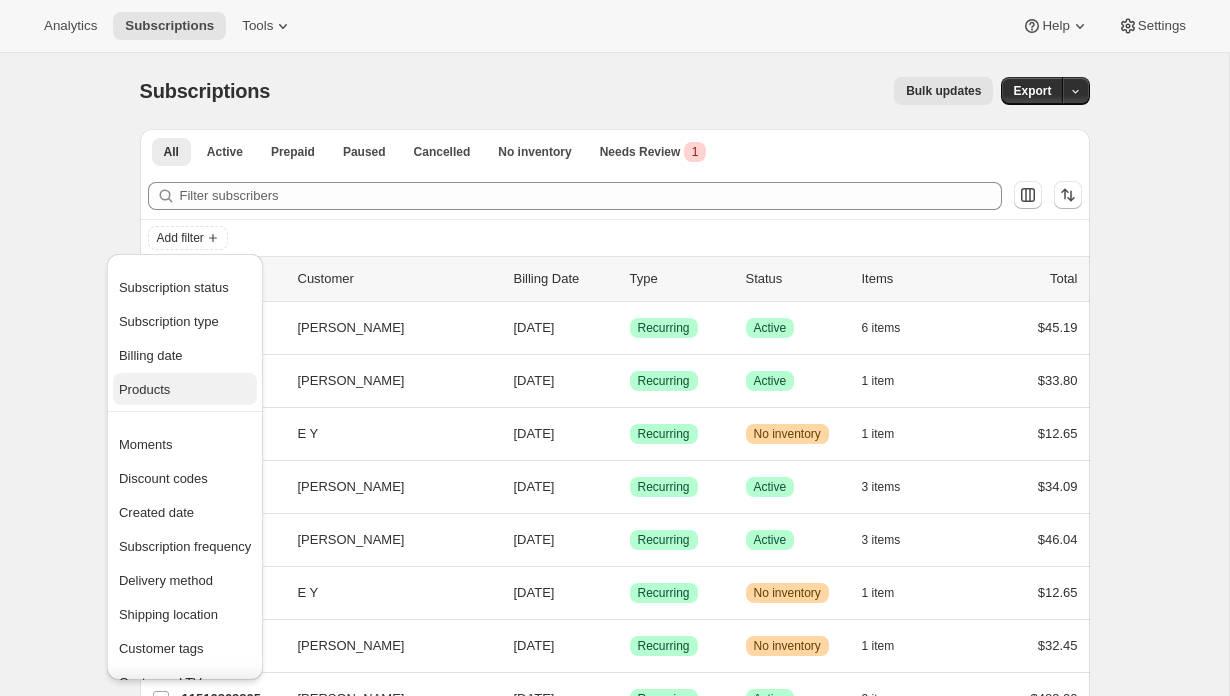 click on "Products" at bounding box center [185, 390] 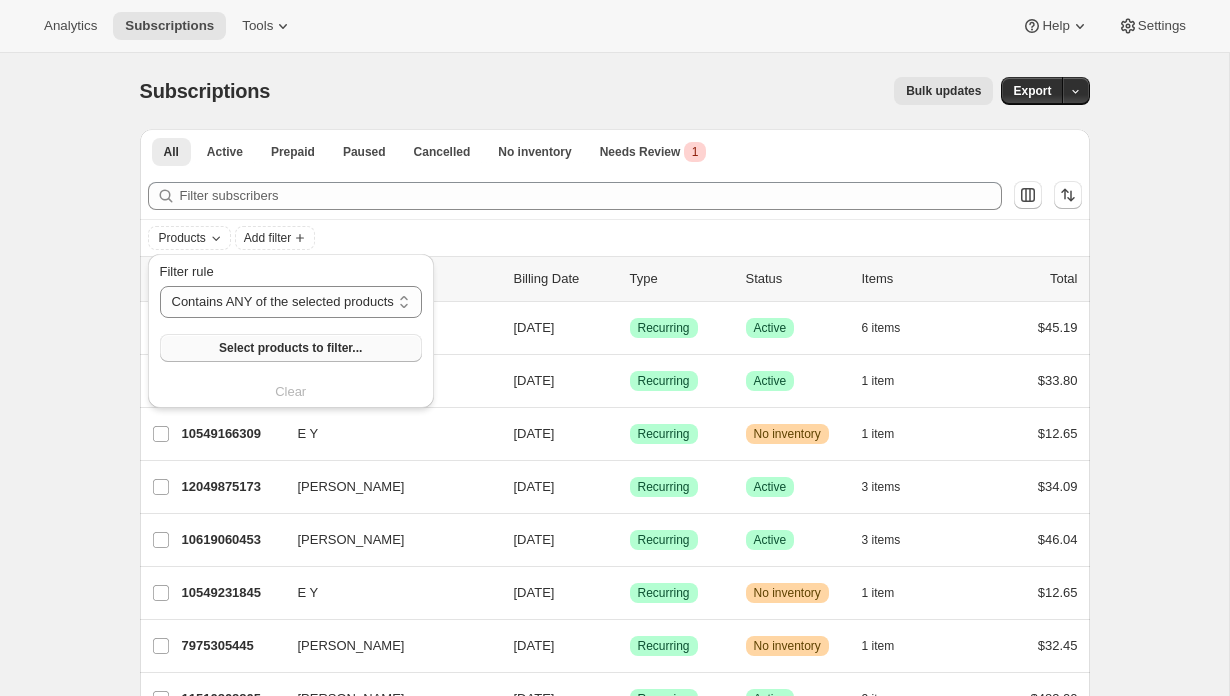 click on "Select products to filter..." at bounding box center [290, 348] 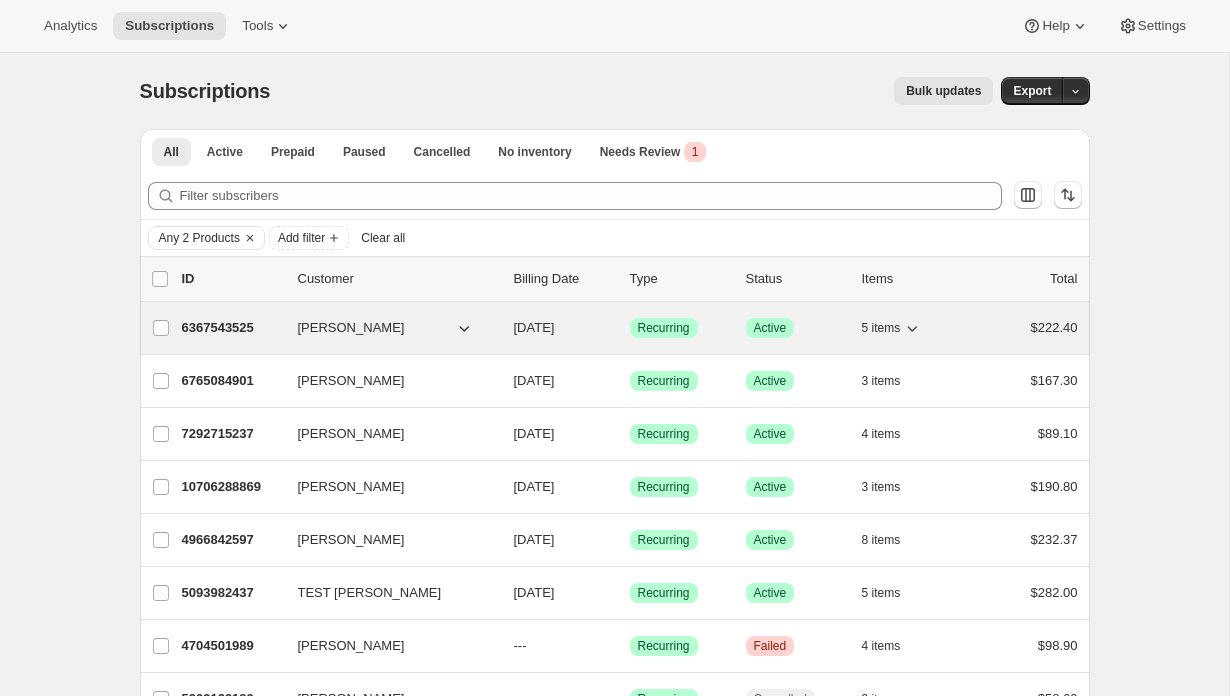 click on "6367543525" at bounding box center [232, 328] 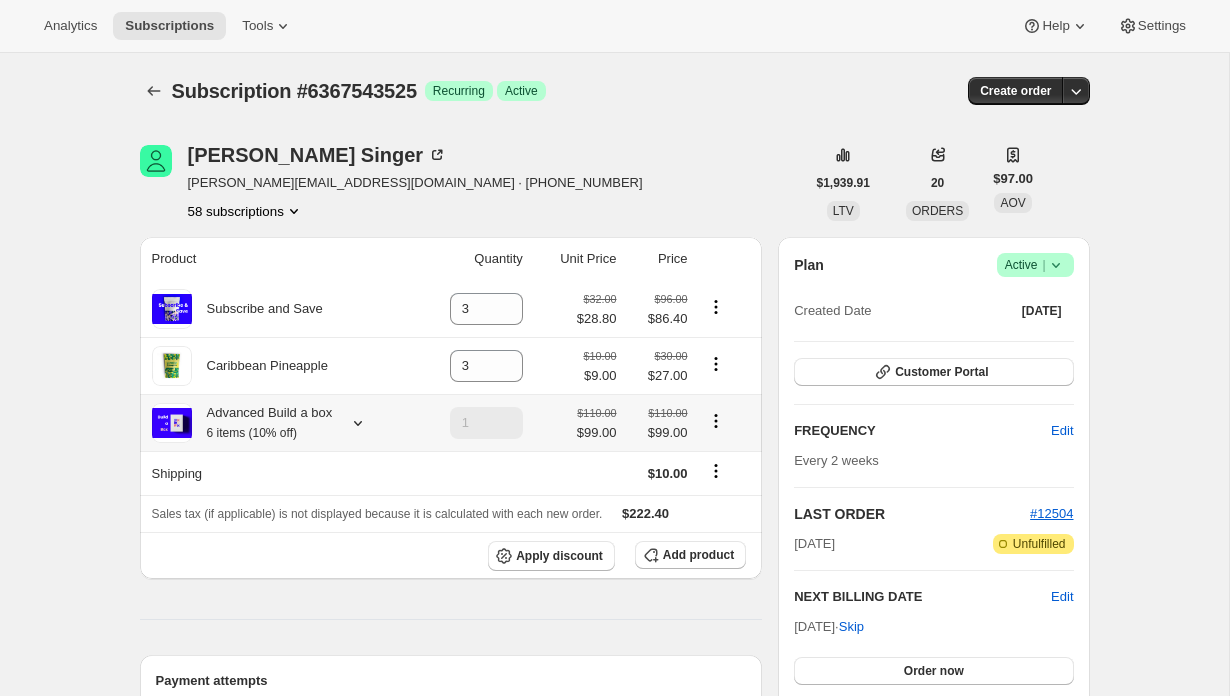 click at bounding box center (354, 423) 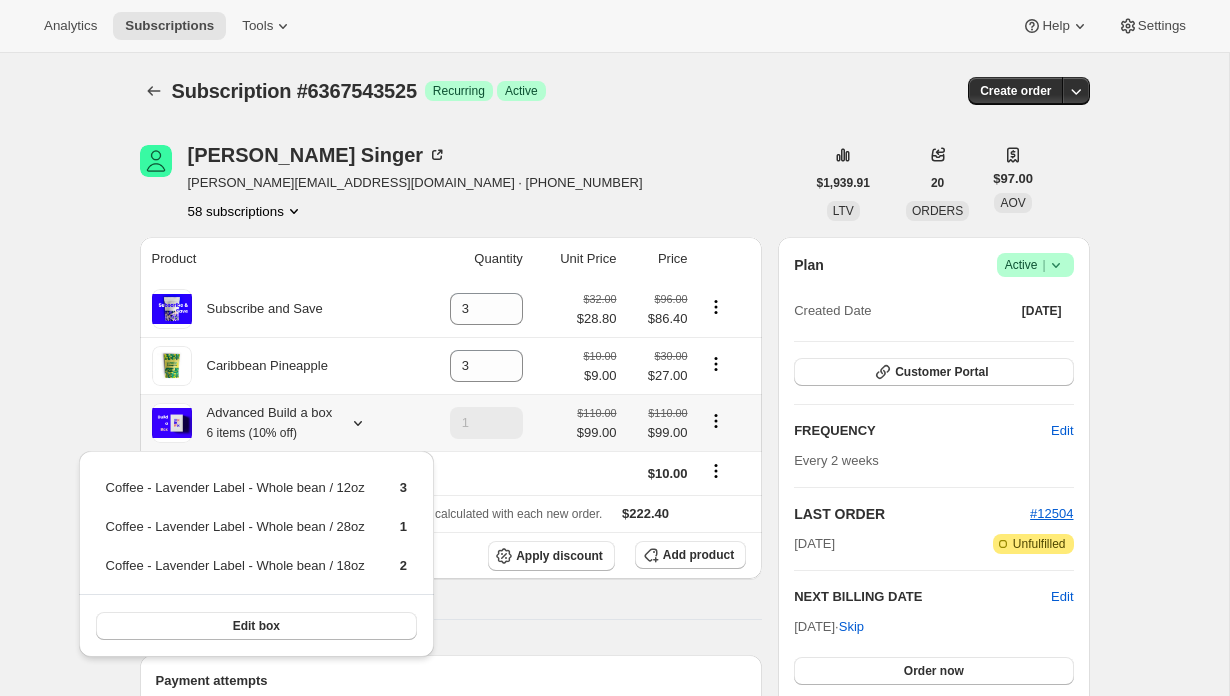 click 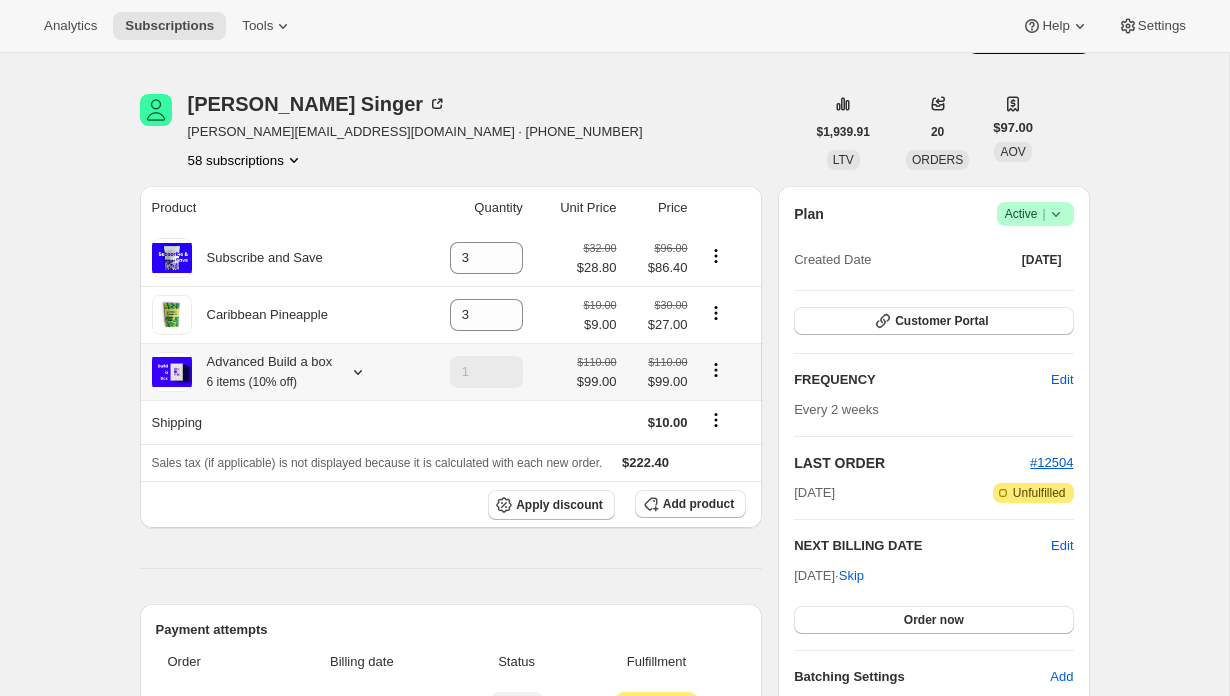 scroll, scrollTop: 0, scrollLeft: 0, axis: both 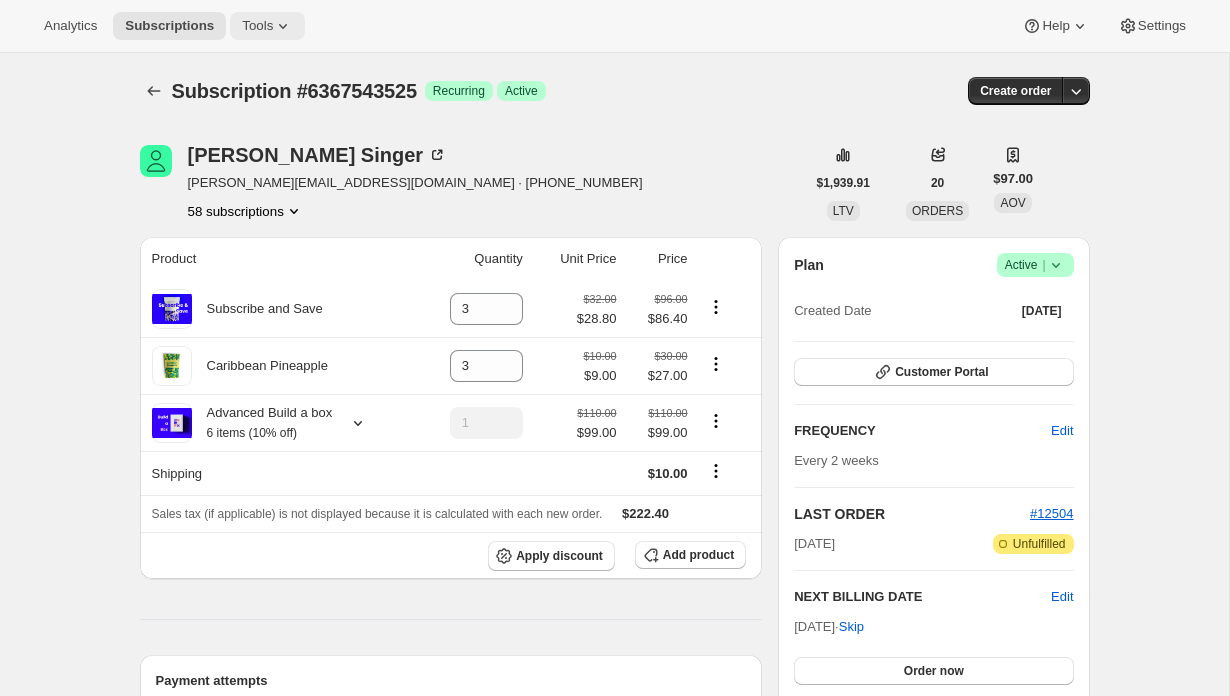 click 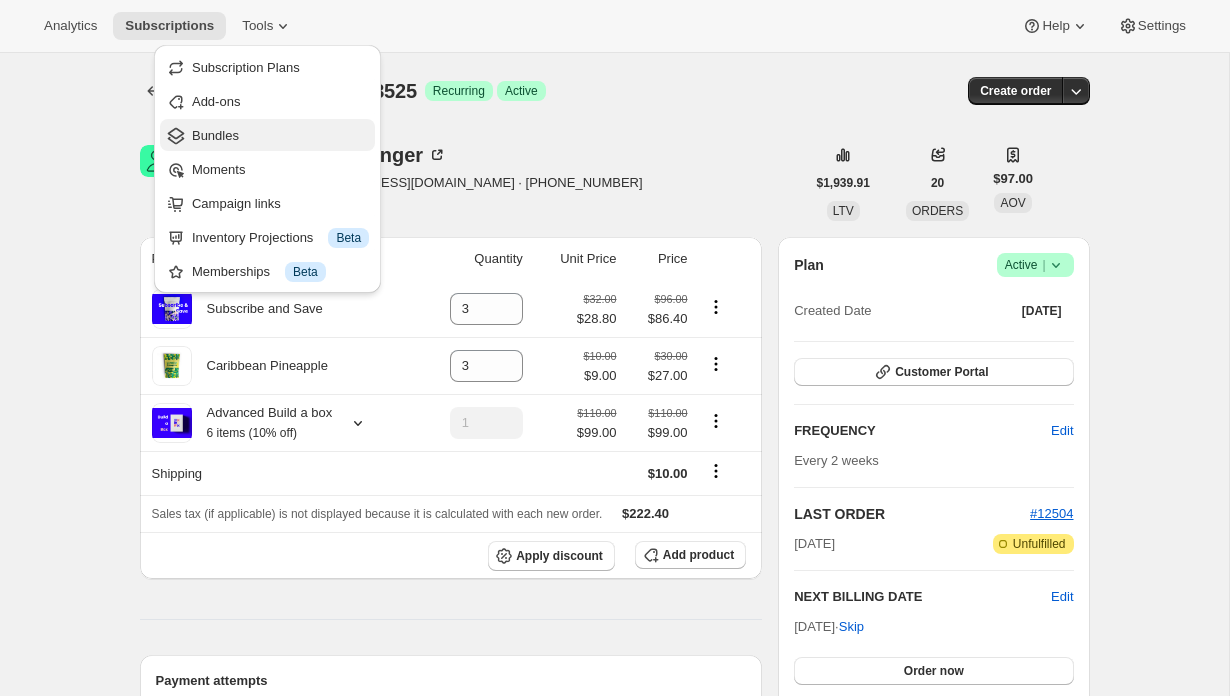 click on "Bundles" at bounding box center (280, 136) 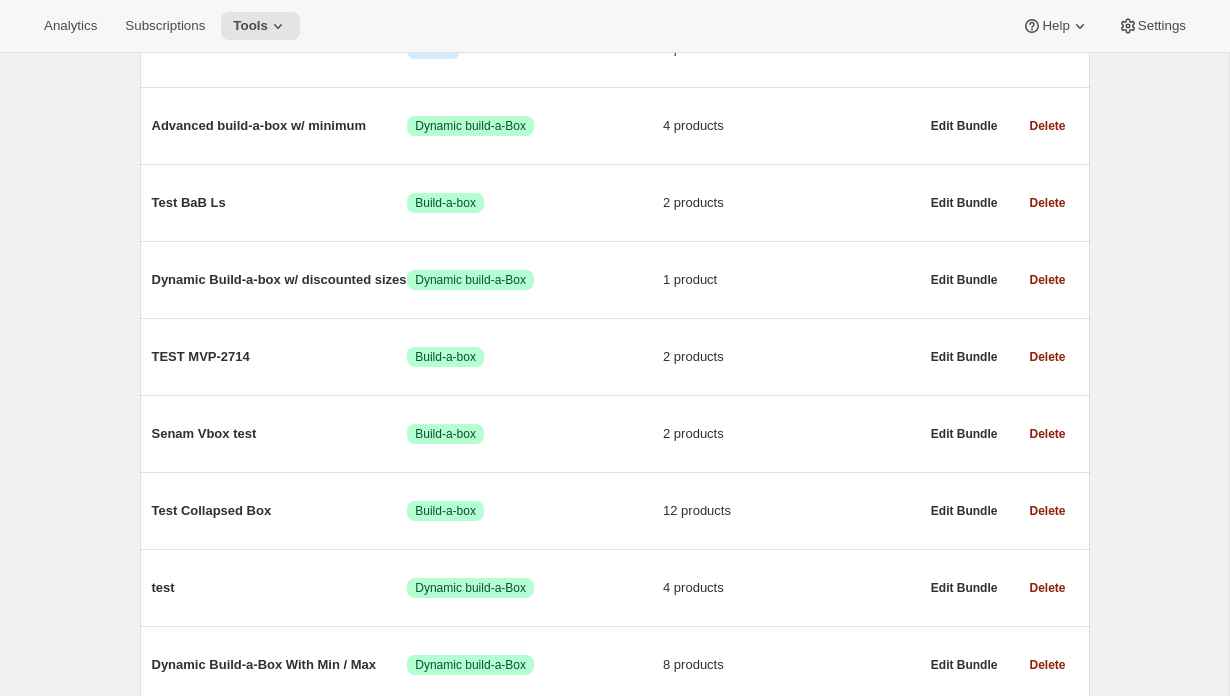 scroll, scrollTop: 1136, scrollLeft: 0, axis: vertical 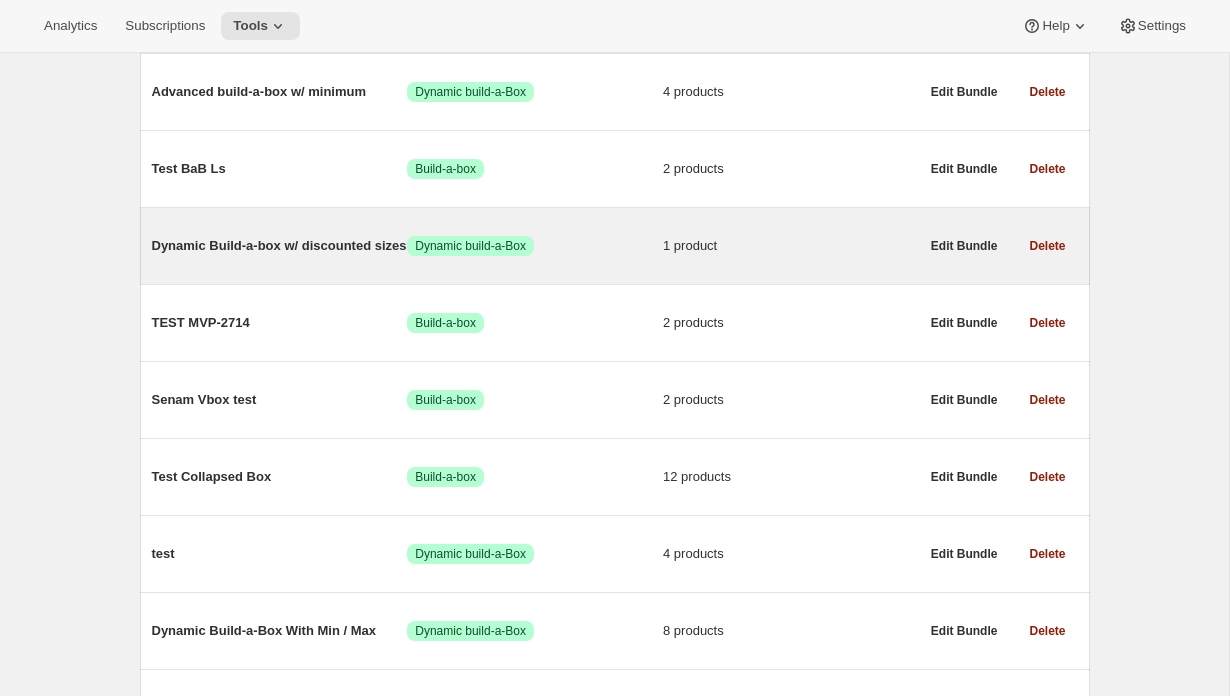 click on "Dynamic Build-a-box w/ discounted sizes" at bounding box center (280, 246) 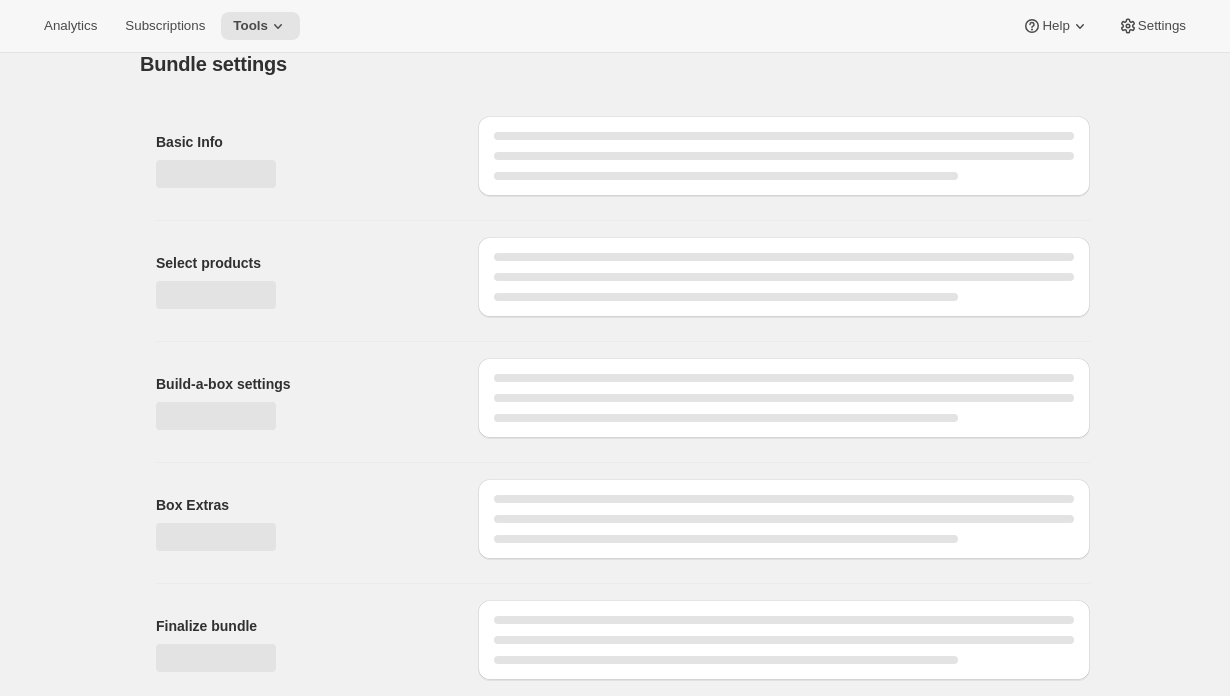 scroll, scrollTop: 0, scrollLeft: 0, axis: both 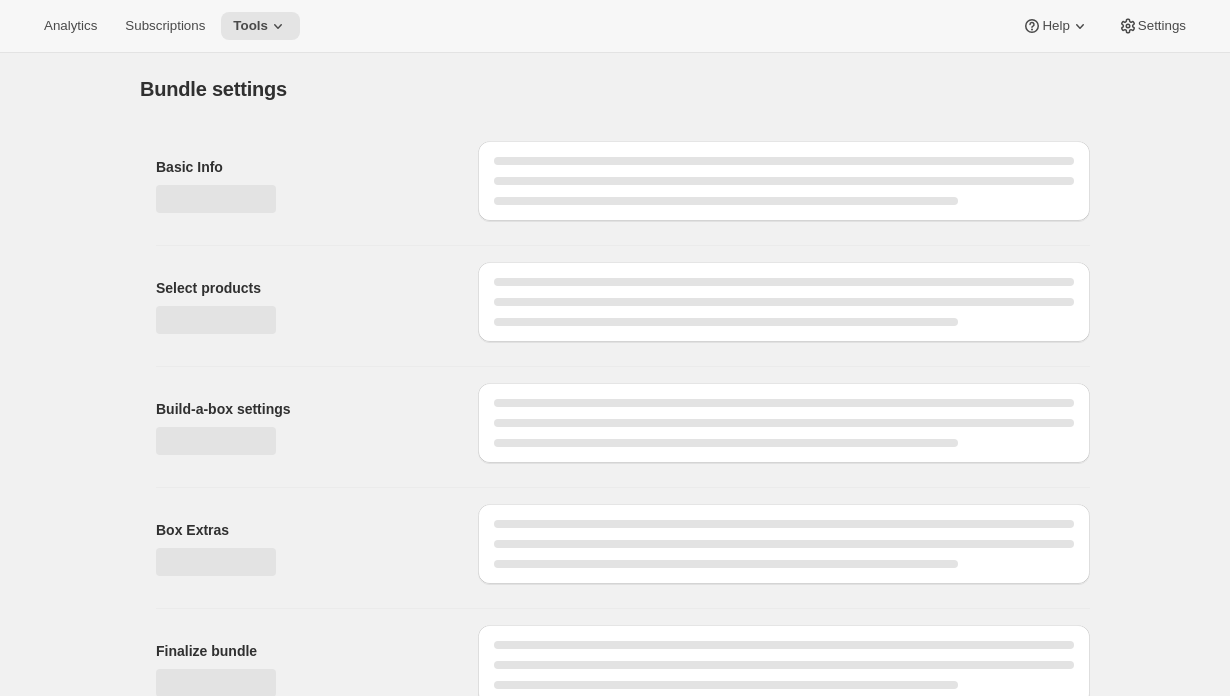 type on "Dynamic Build-a-box w/ discounted sizes" 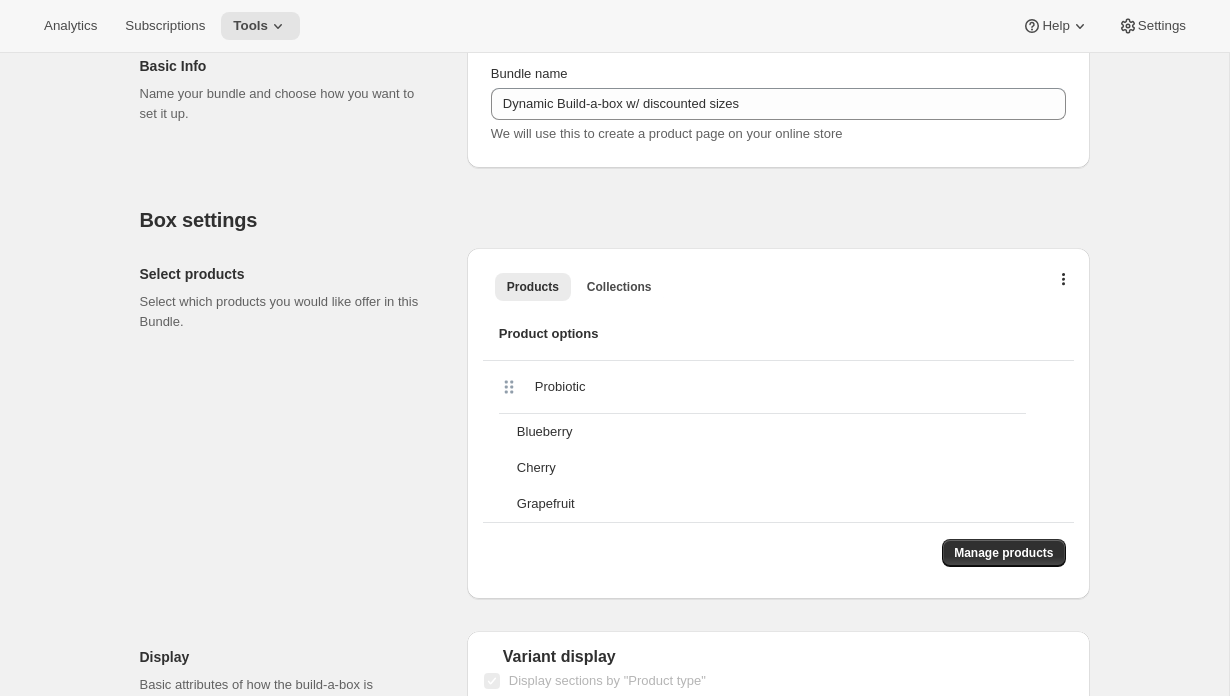 scroll, scrollTop: 0, scrollLeft: 0, axis: both 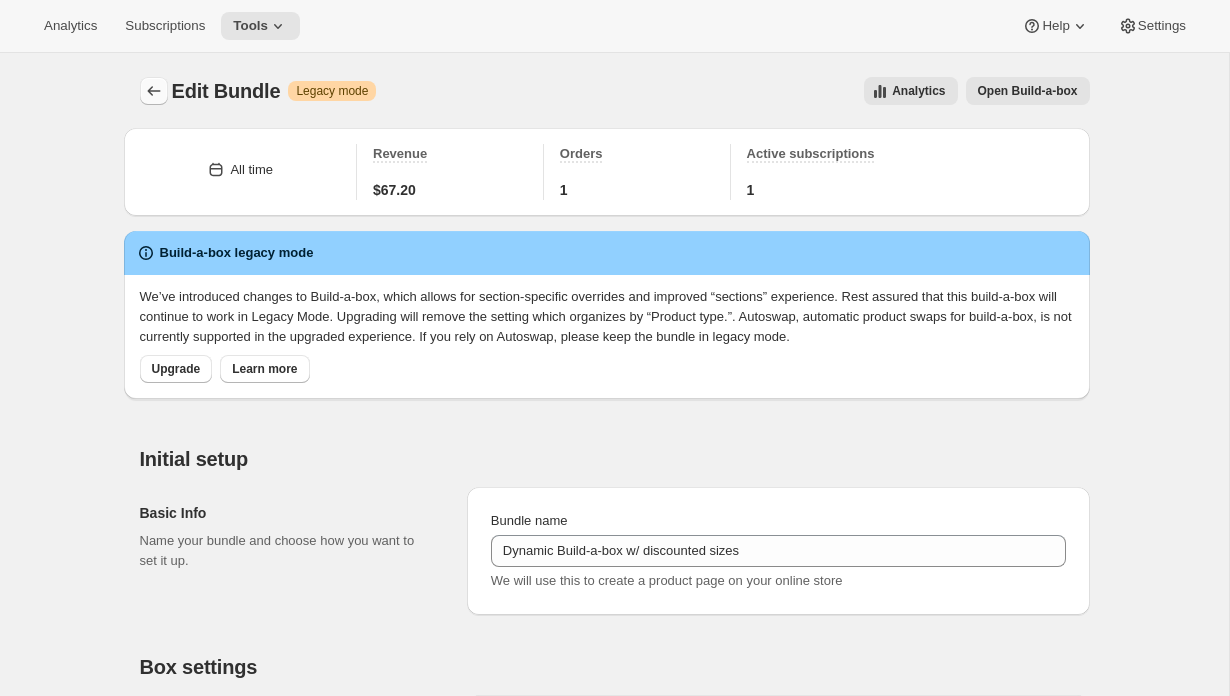 click 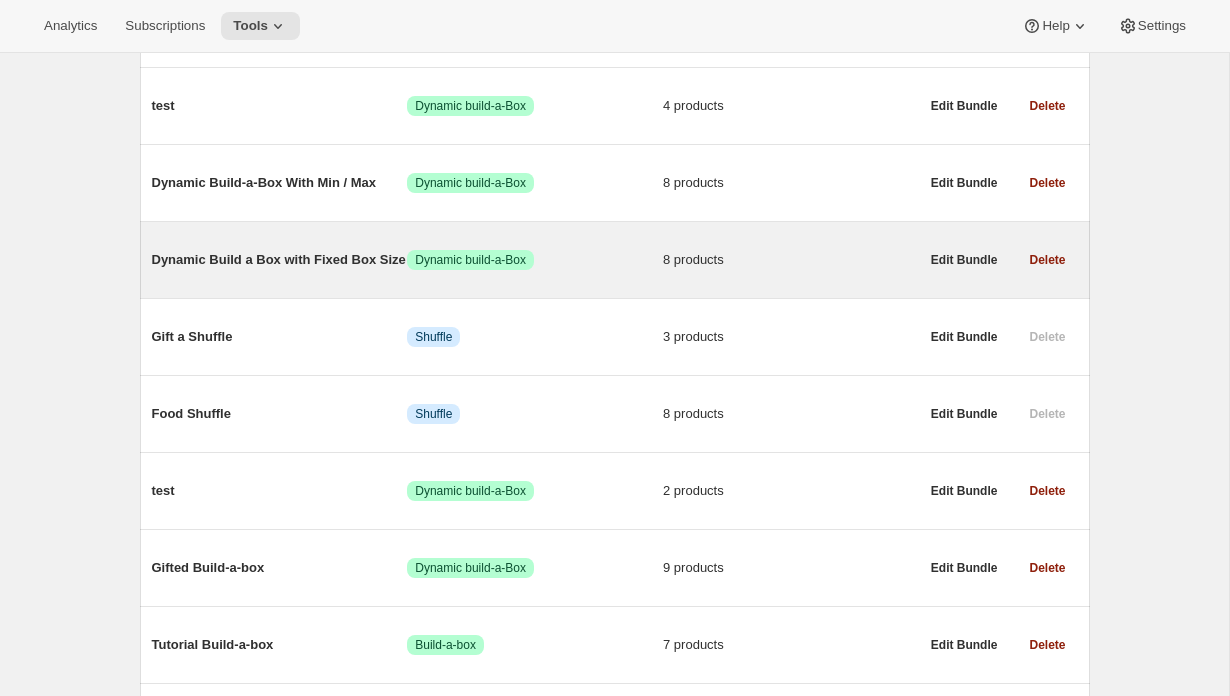 scroll, scrollTop: 1590, scrollLeft: 0, axis: vertical 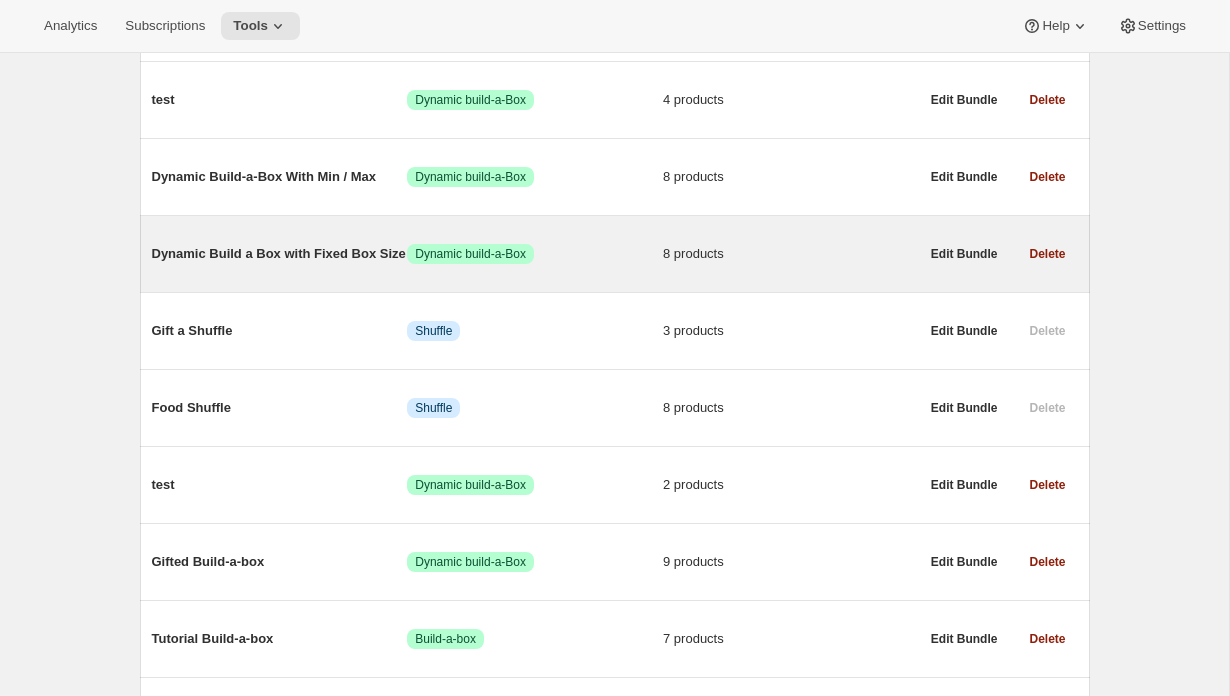 click on "Dynamic Build a Box with Fixed Box Size" at bounding box center [280, 254] 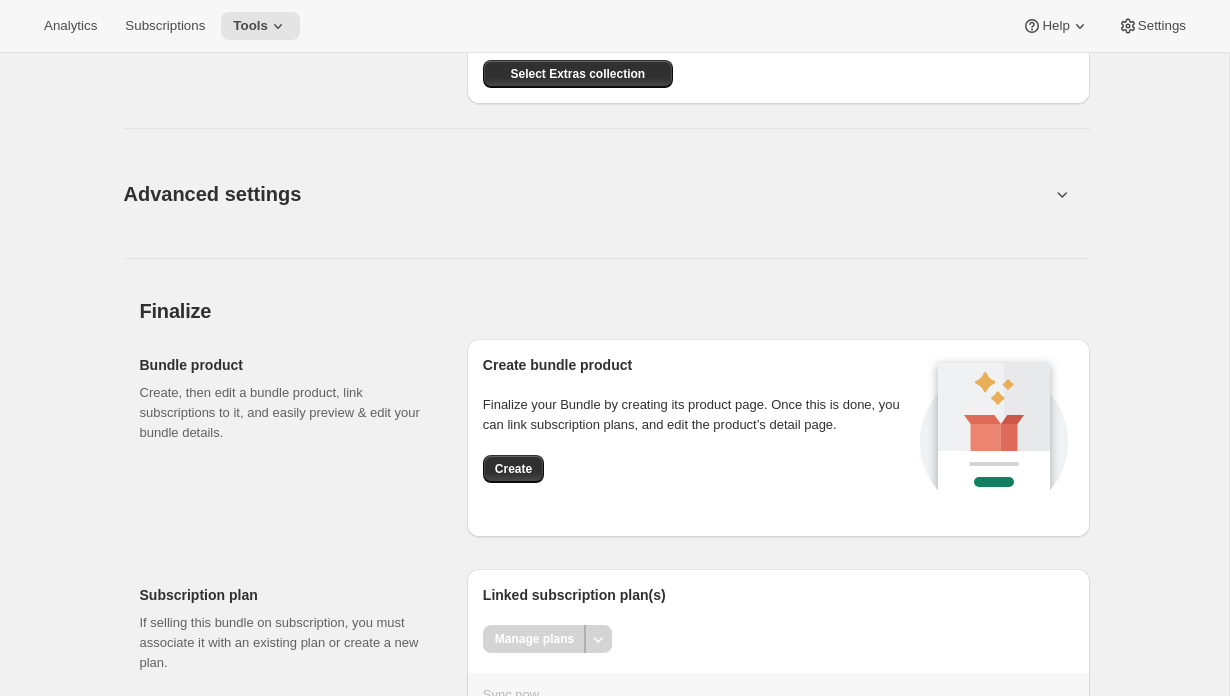 scroll, scrollTop: 0, scrollLeft: 0, axis: both 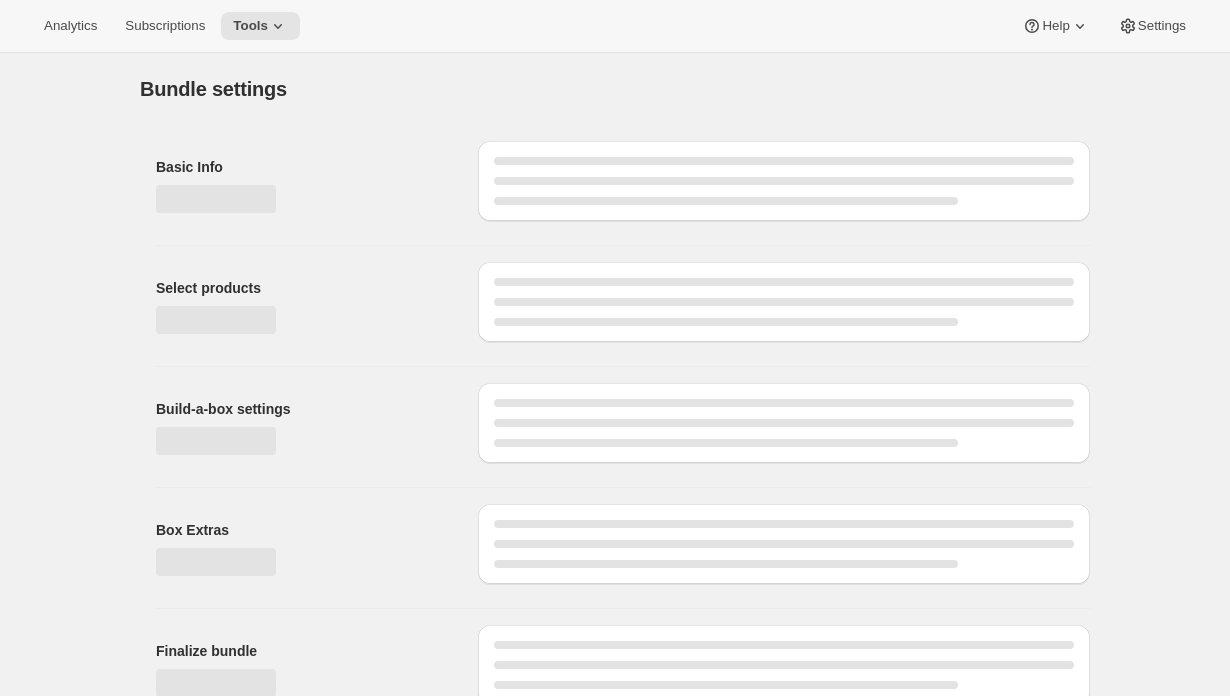type on "Dynamic Build a Box with Fixed Box Size" 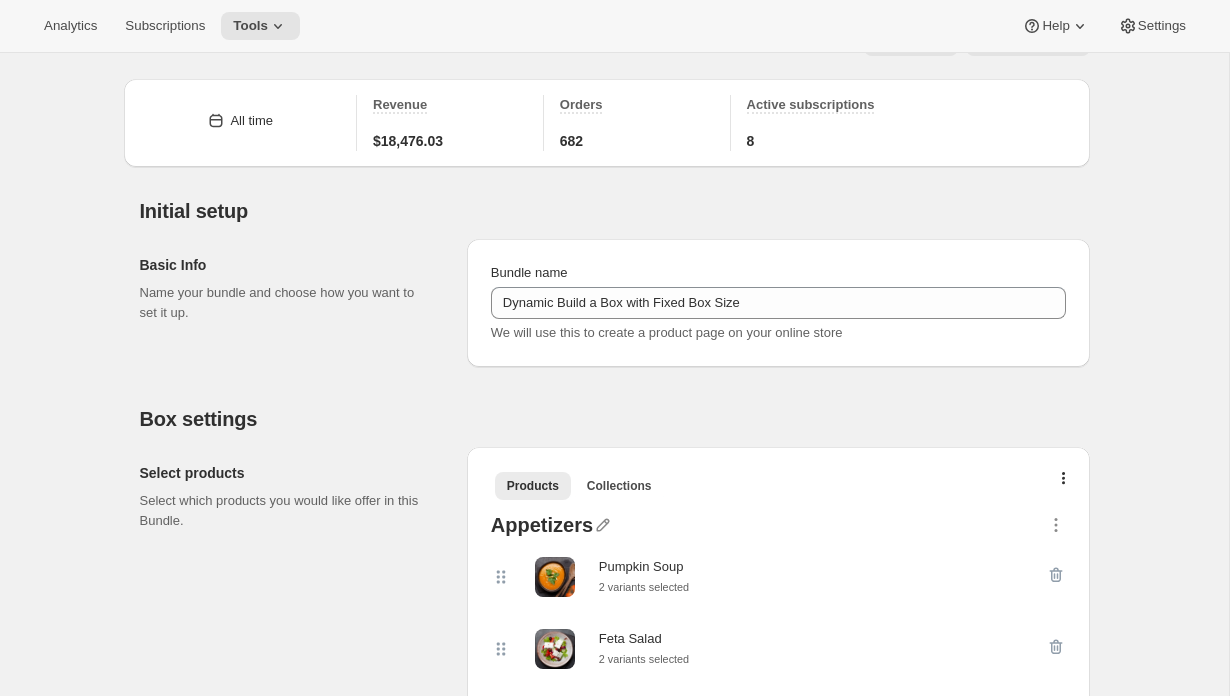 scroll, scrollTop: 0, scrollLeft: 0, axis: both 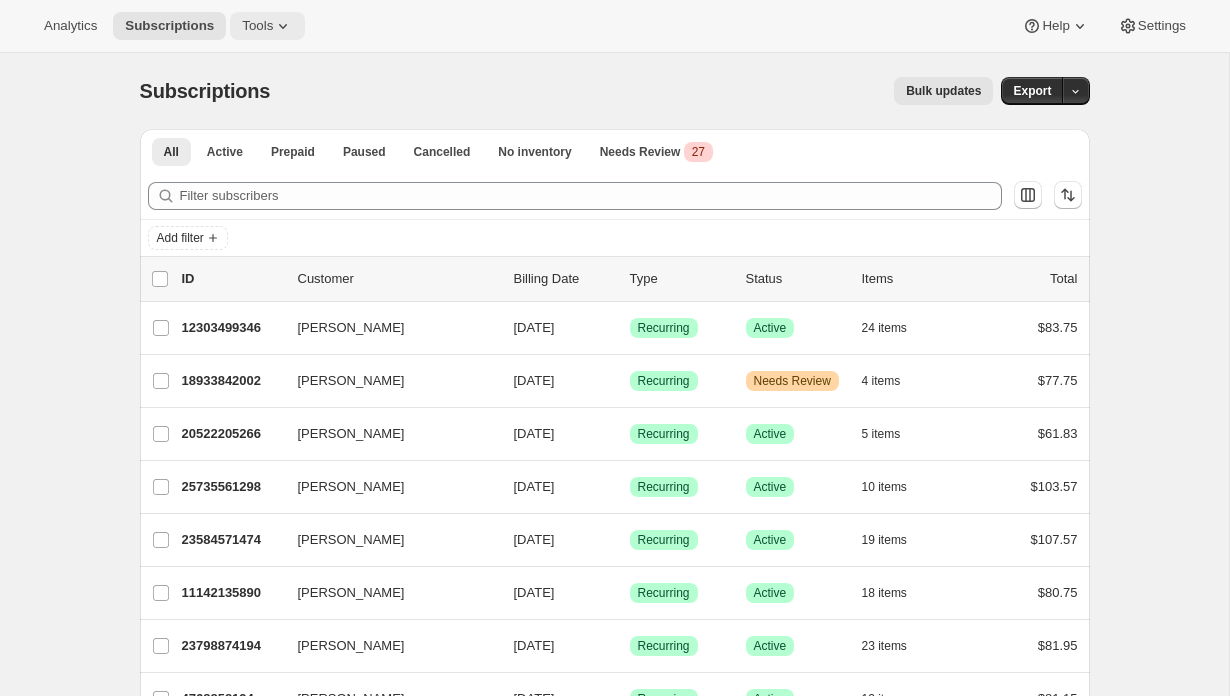 click on "Tools" at bounding box center [257, 26] 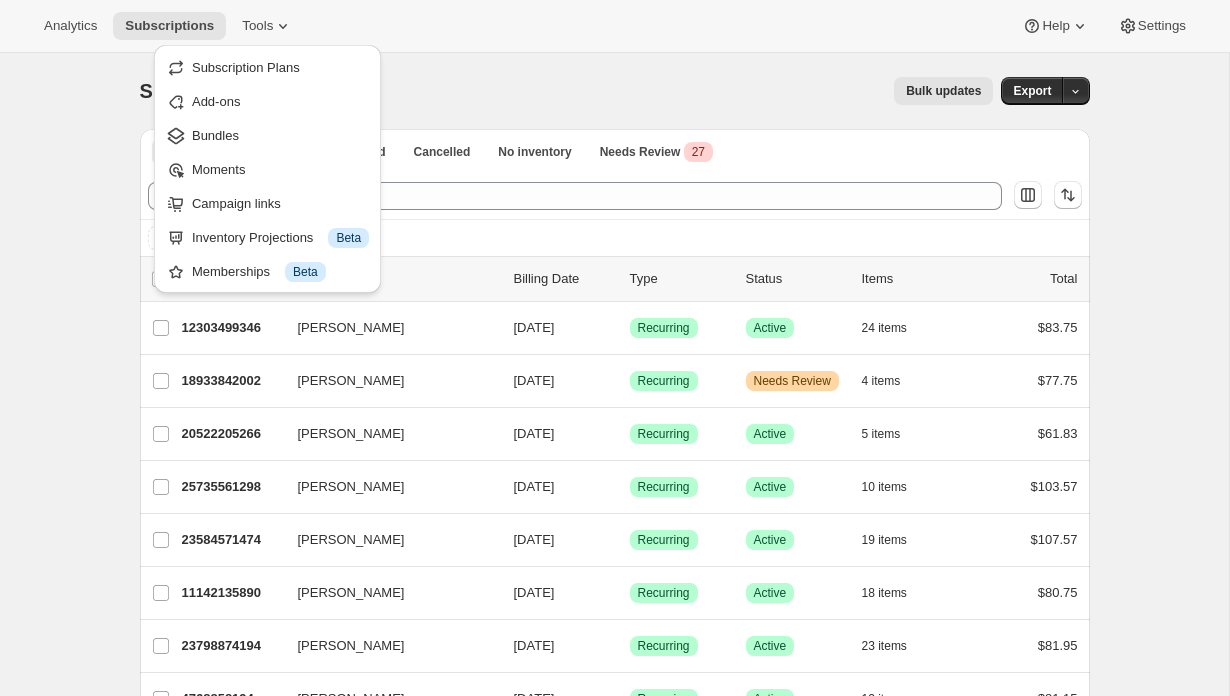 click on "Bundles" at bounding box center [280, 136] 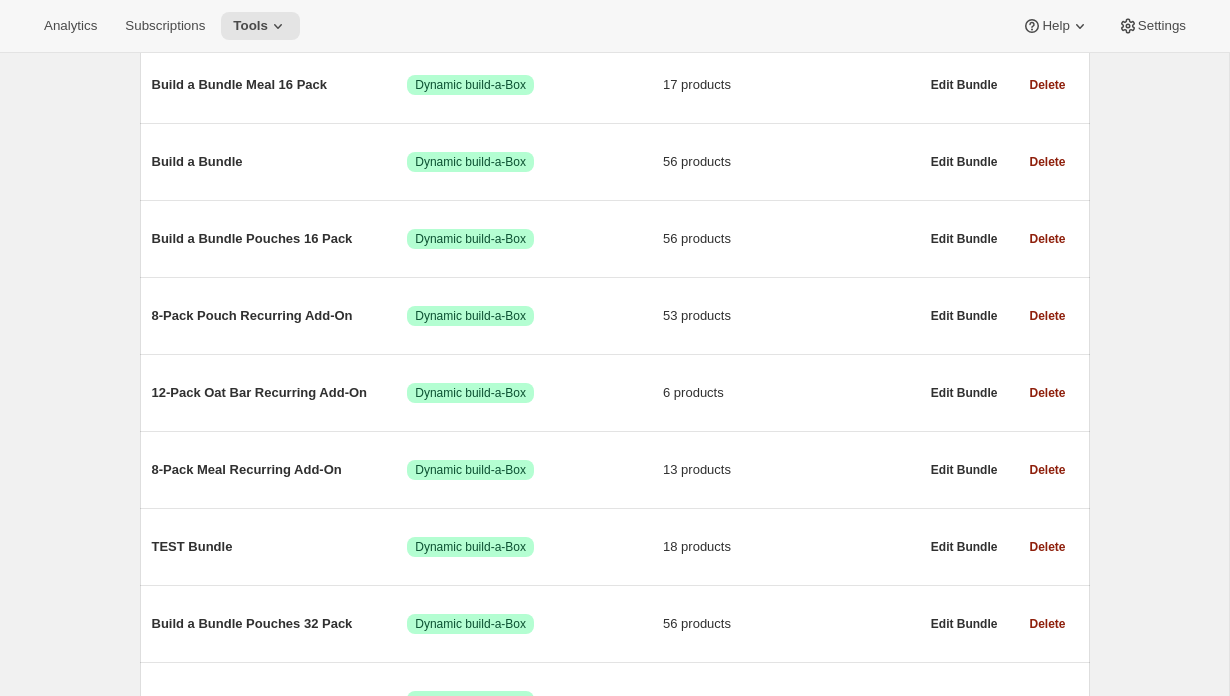 scroll, scrollTop: 622, scrollLeft: 0, axis: vertical 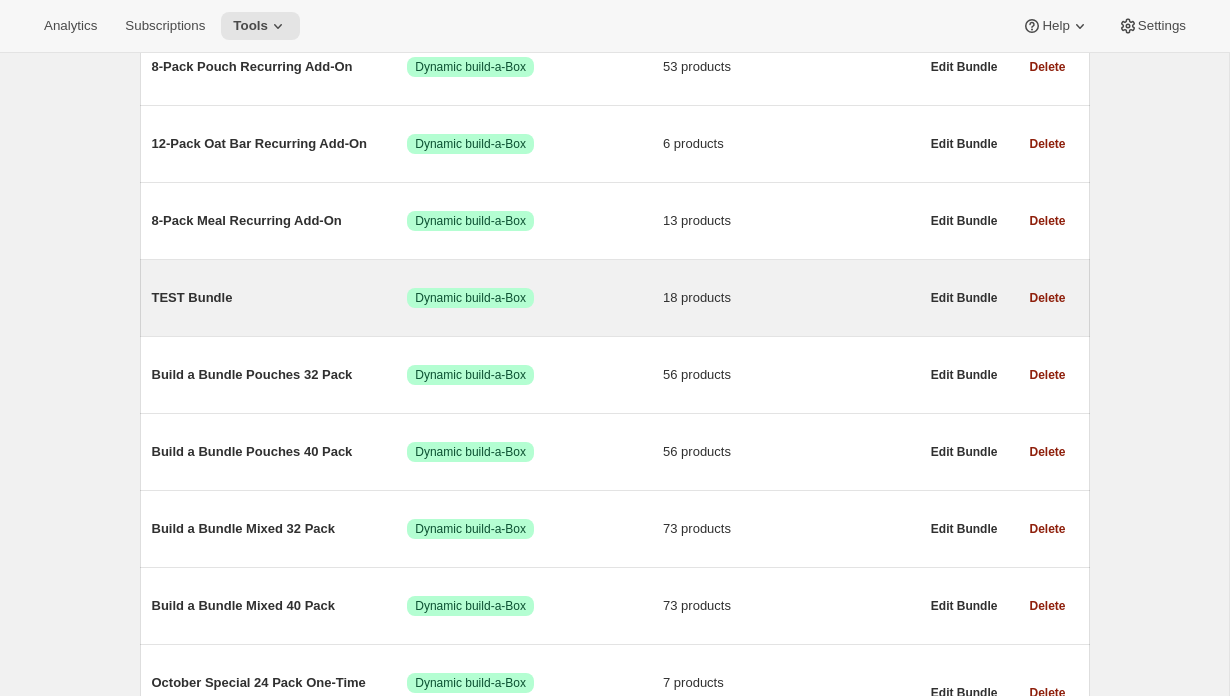 click on "TEST Bundle Success Dynamic build-a-Box 18 products" at bounding box center (535, 298) 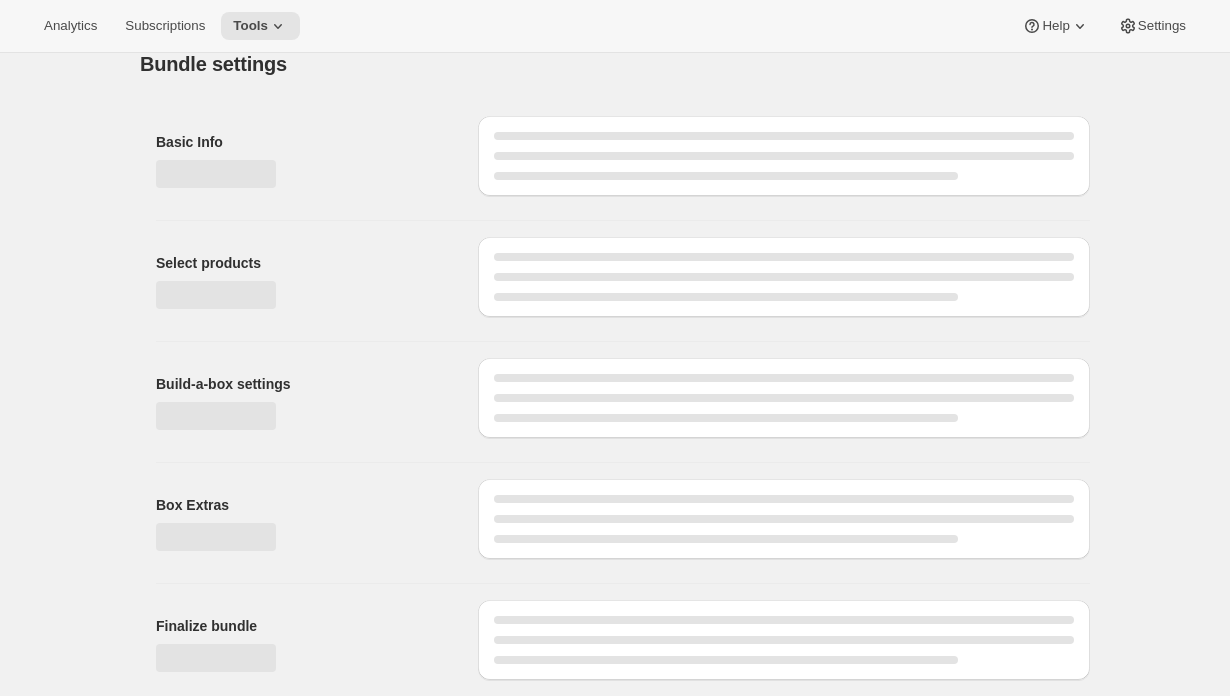 scroll, scrollTop: 0, scrollLeft: 0, axis: both 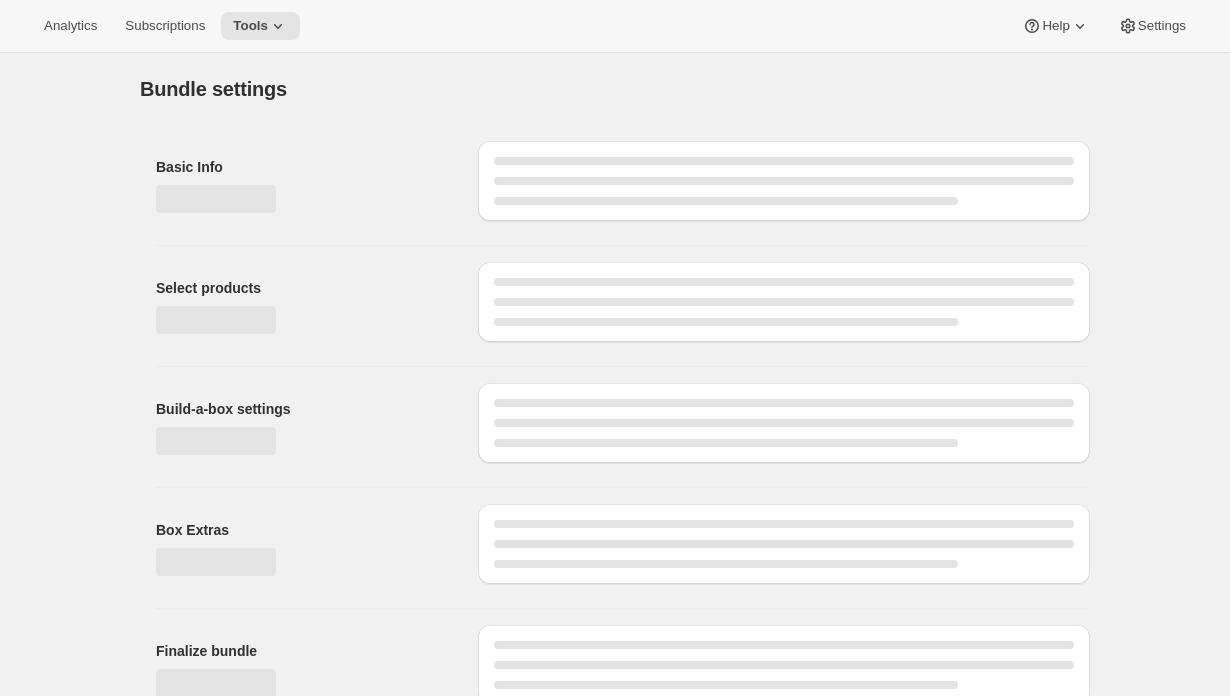 type on "TEST Bundle" 